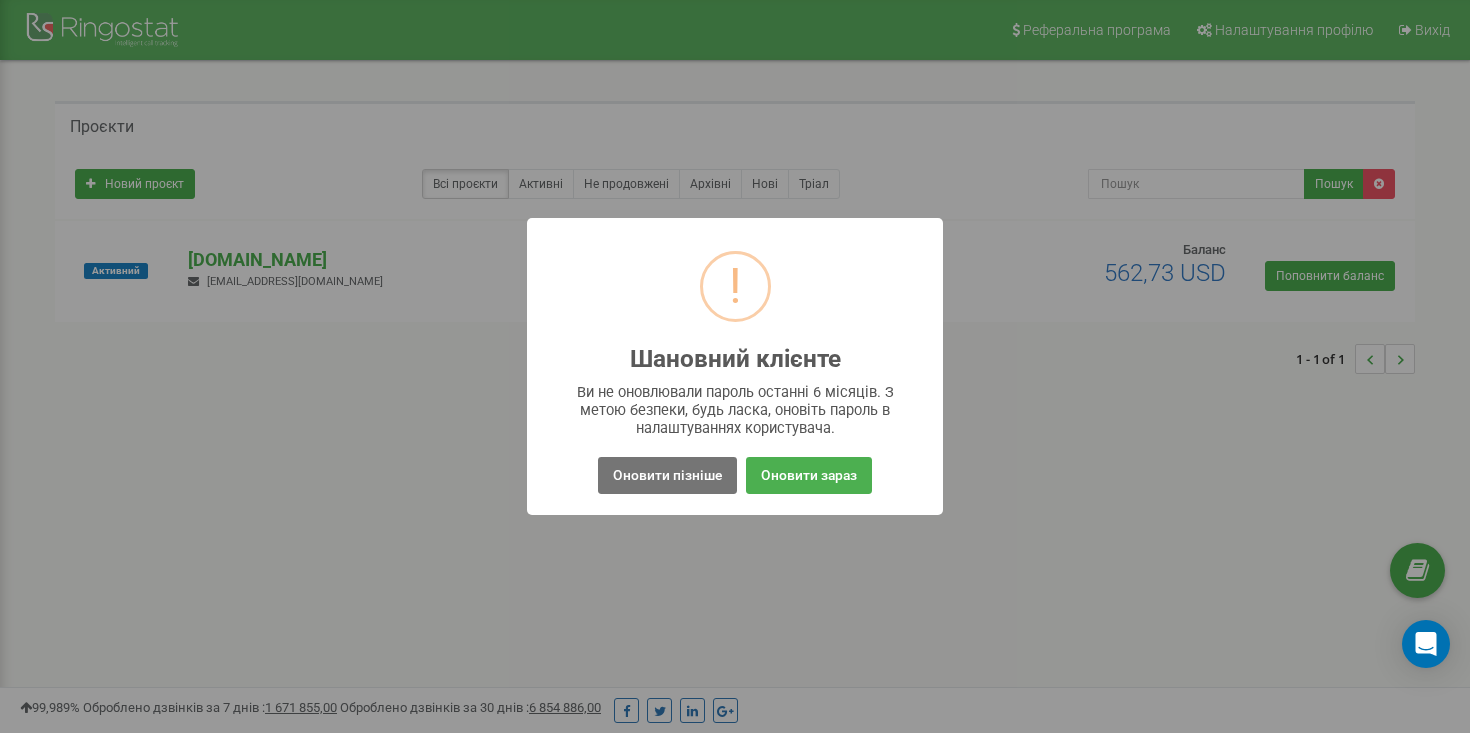 scroll, scrollTop: 0, scrollLeft: 0, axis: both 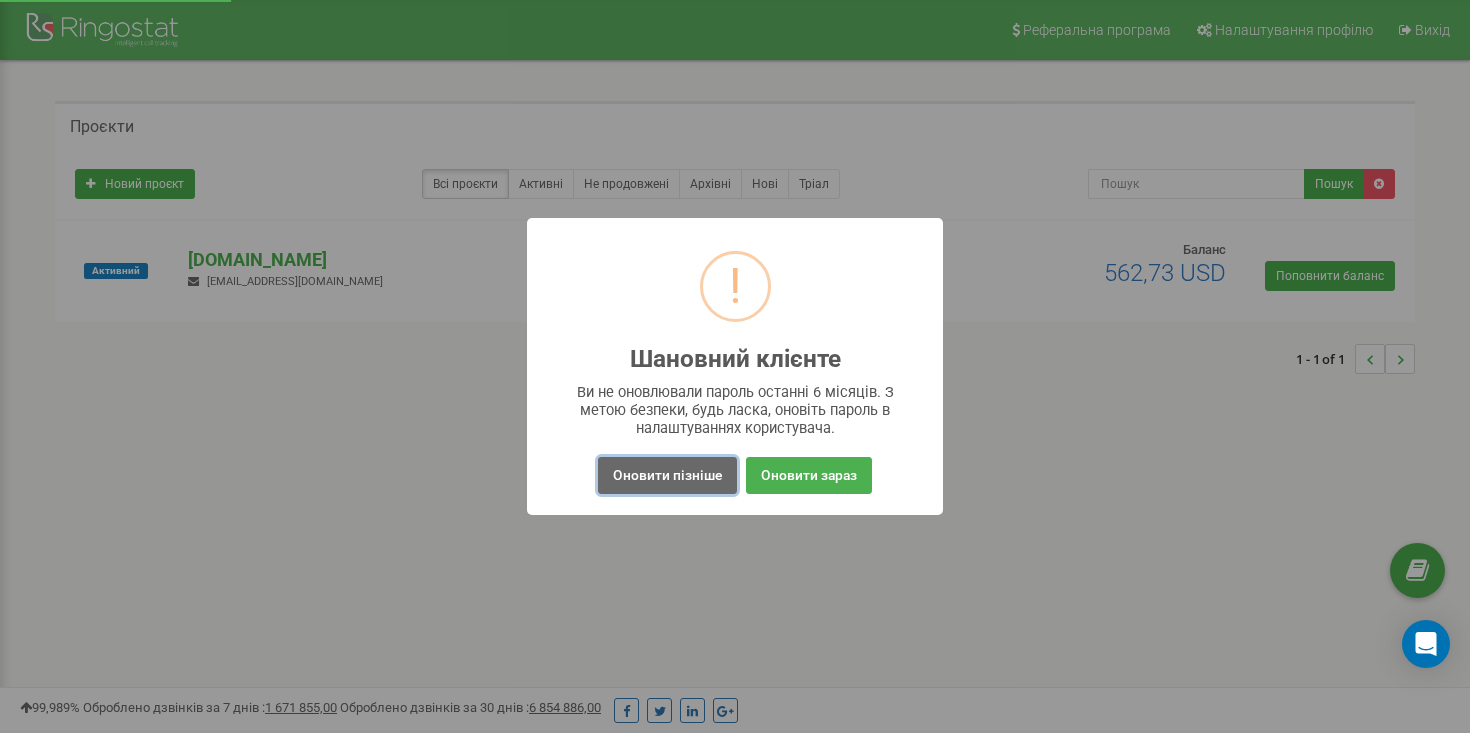 click on "Оновити пізніше" at bounding box center [667, 475] 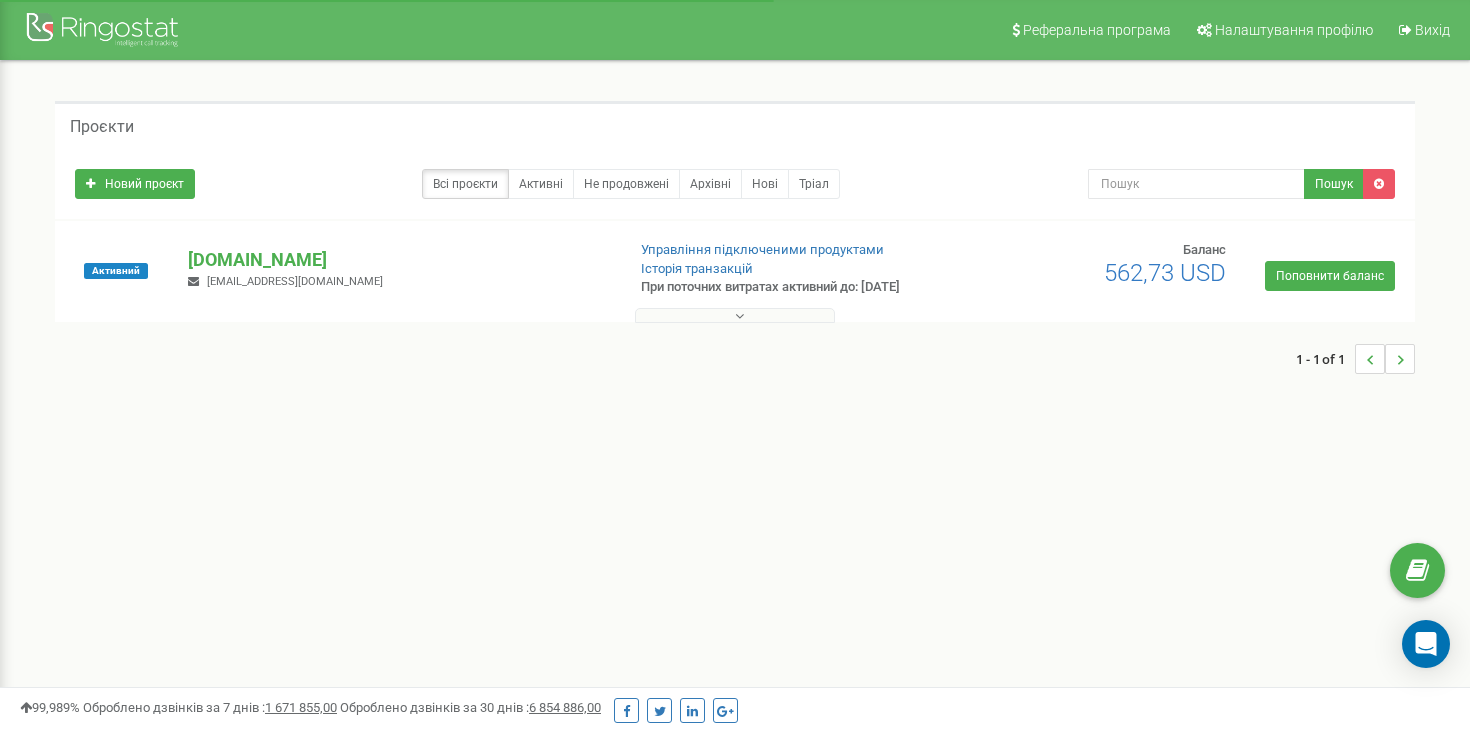 click at bounding box center [739, 316] 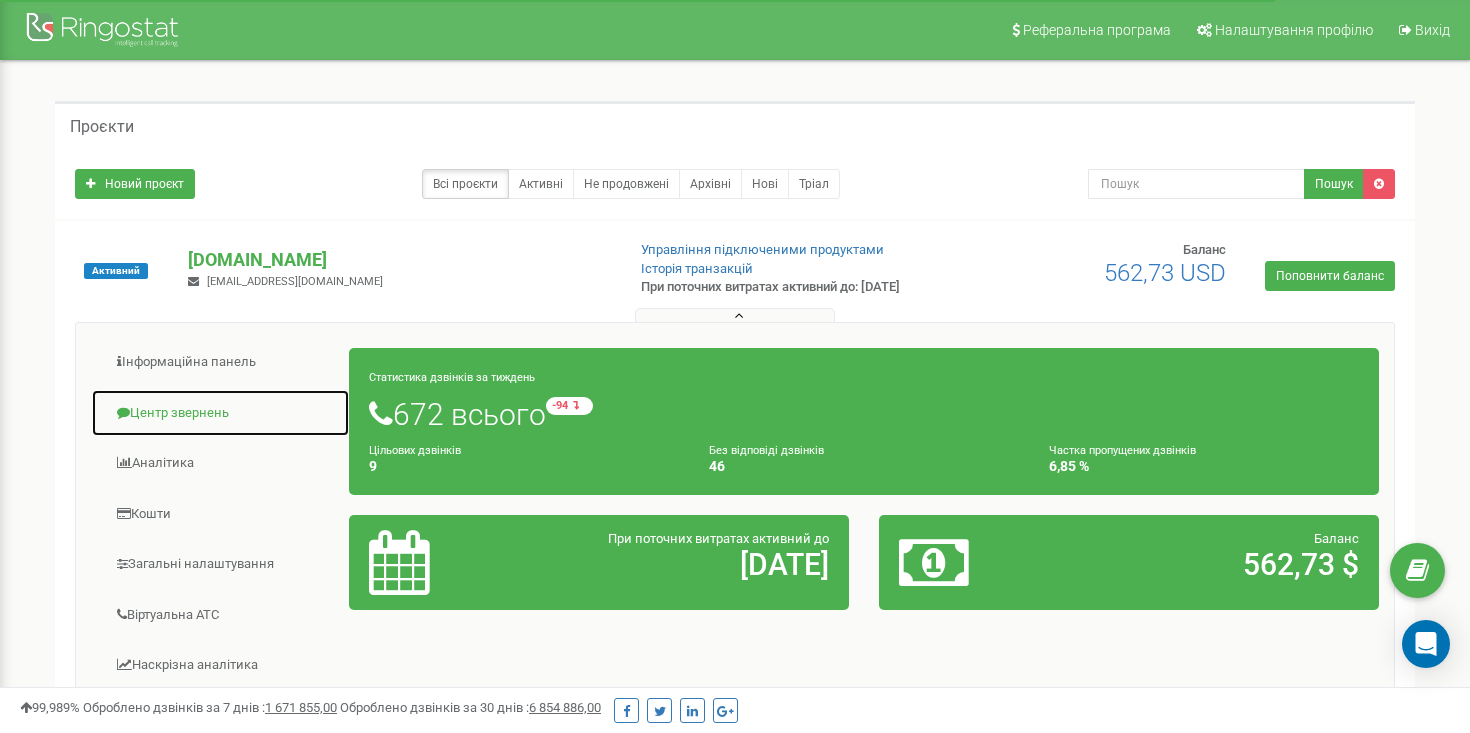 click on "Центр звернень" at bounding box center [220, 413] 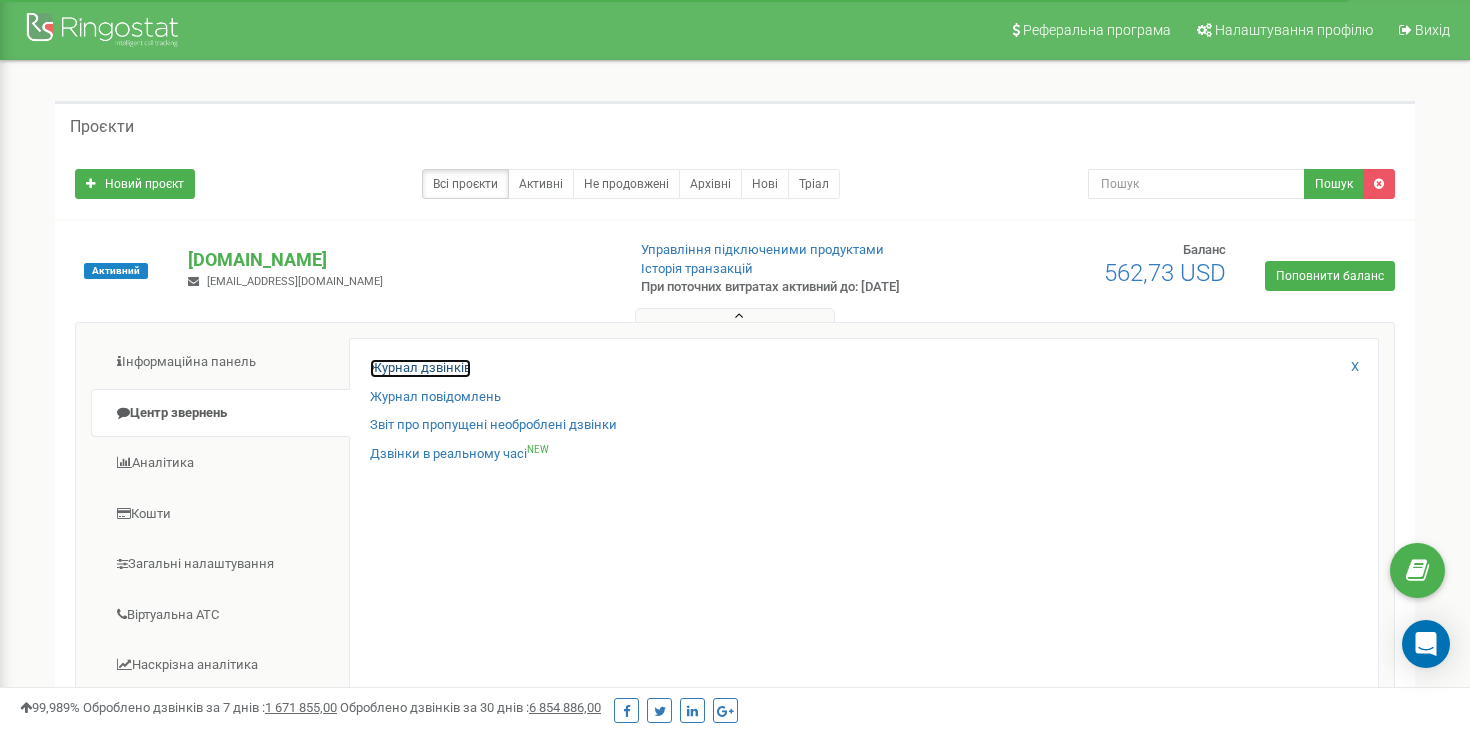 click on "Журнал дзвінків" at bounding box center [420, 368] 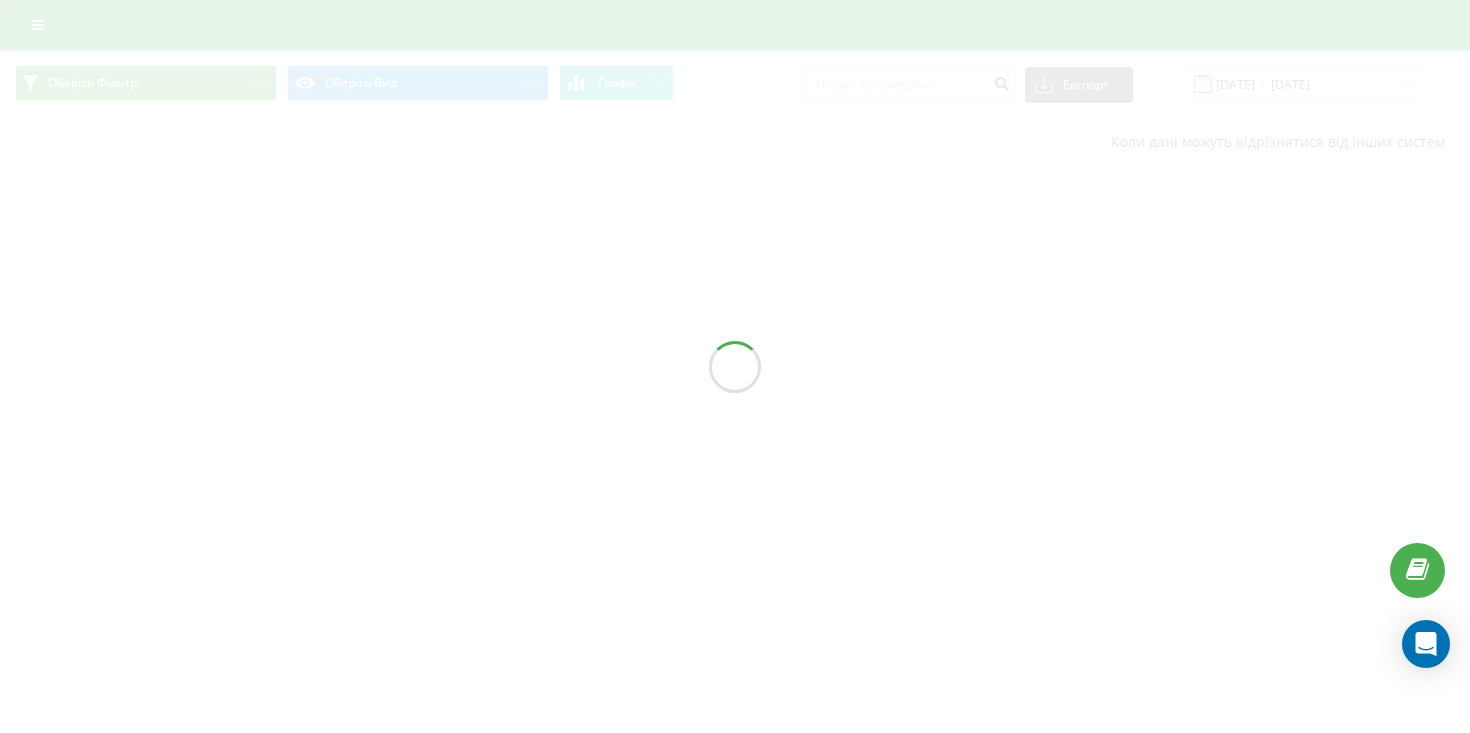 scroll, scrollTop: 0, scrollLeft: 0, axis: both 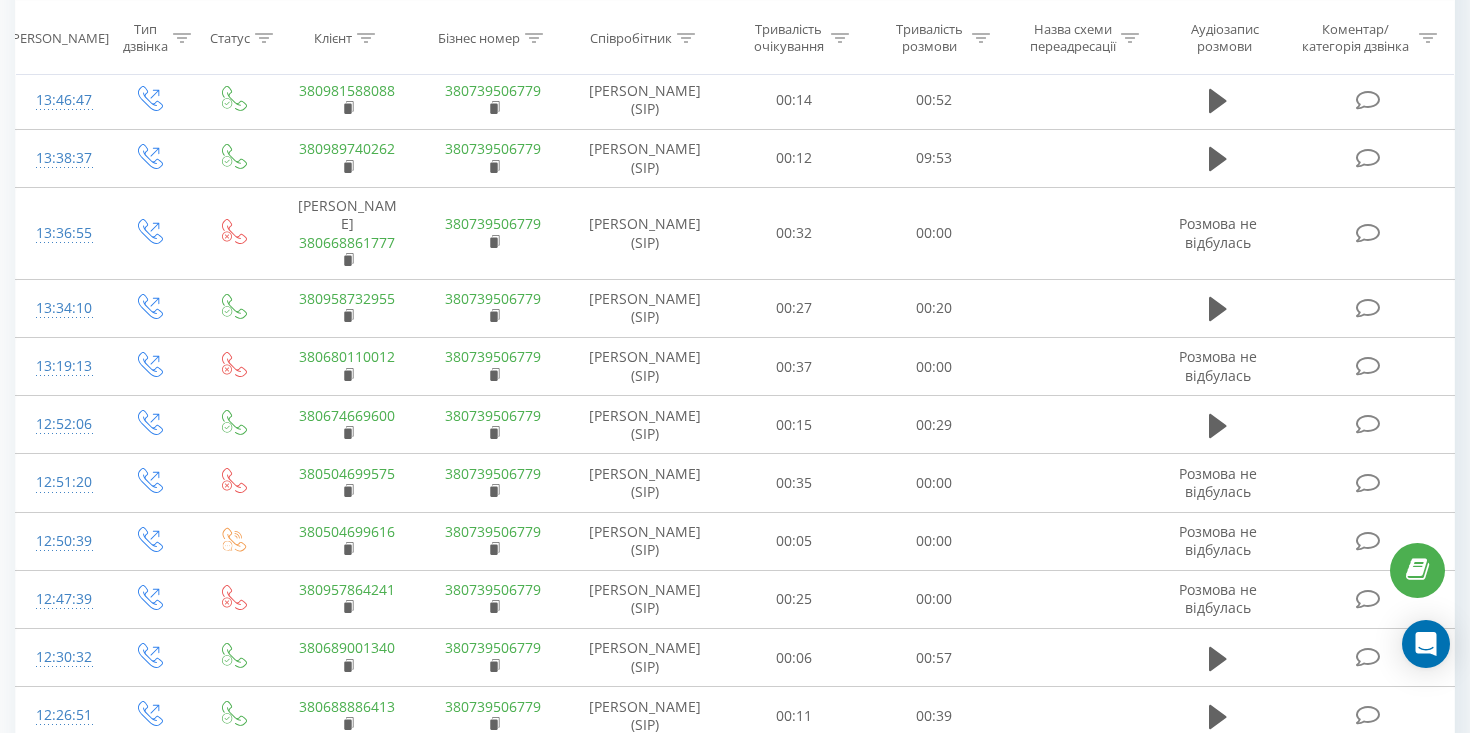 click at bounding box center [191, 848] 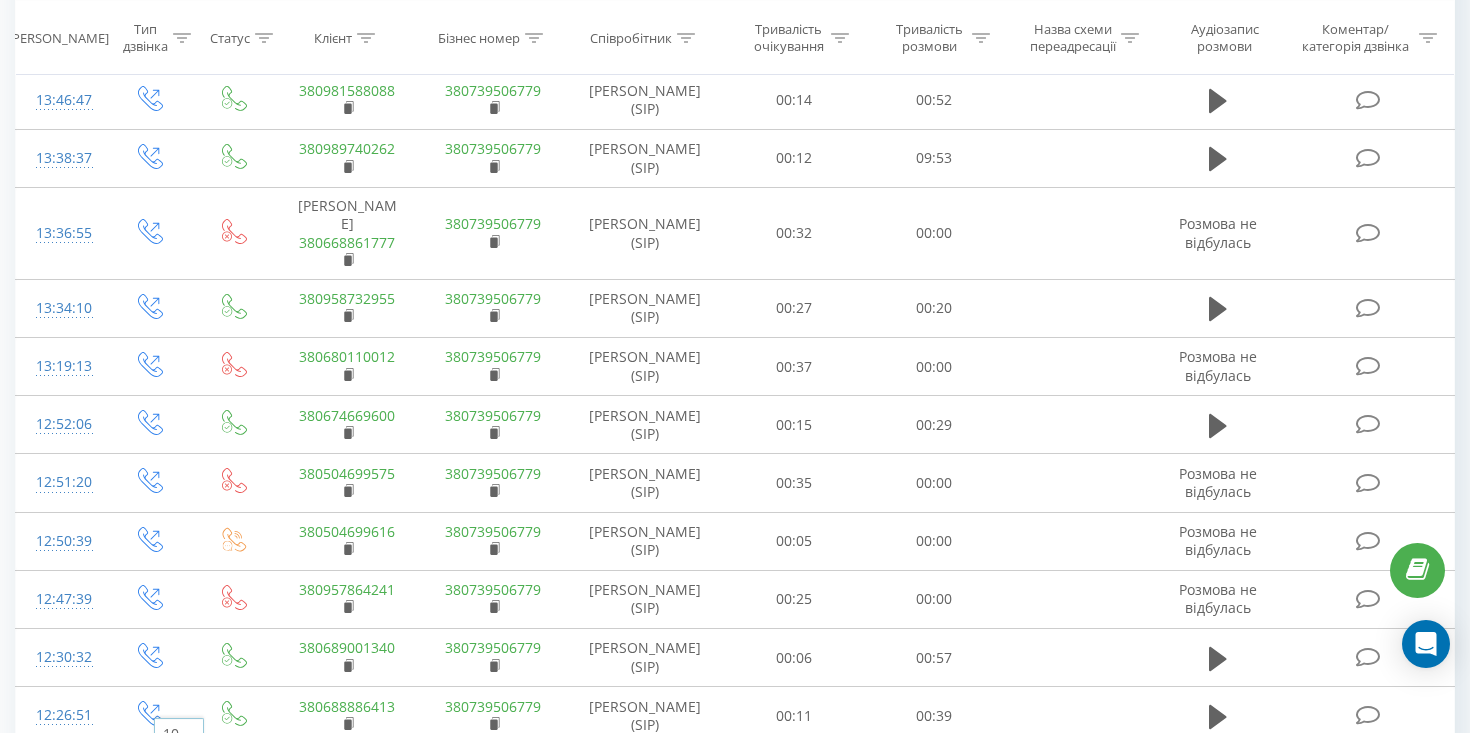 click on "50" at bounding box center (179, 791) 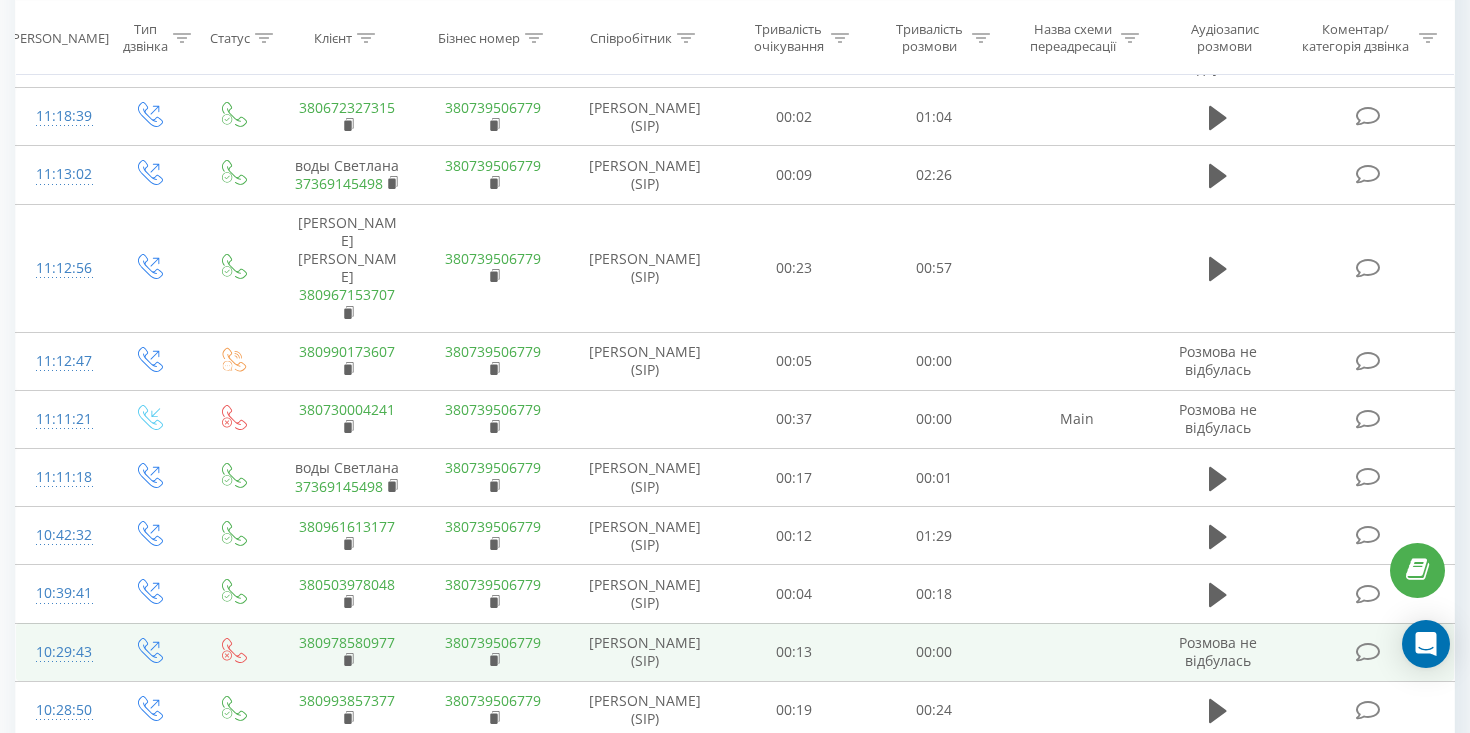 scroll, scrollTop: 2860, scrollLeft: 0, axis: vertical 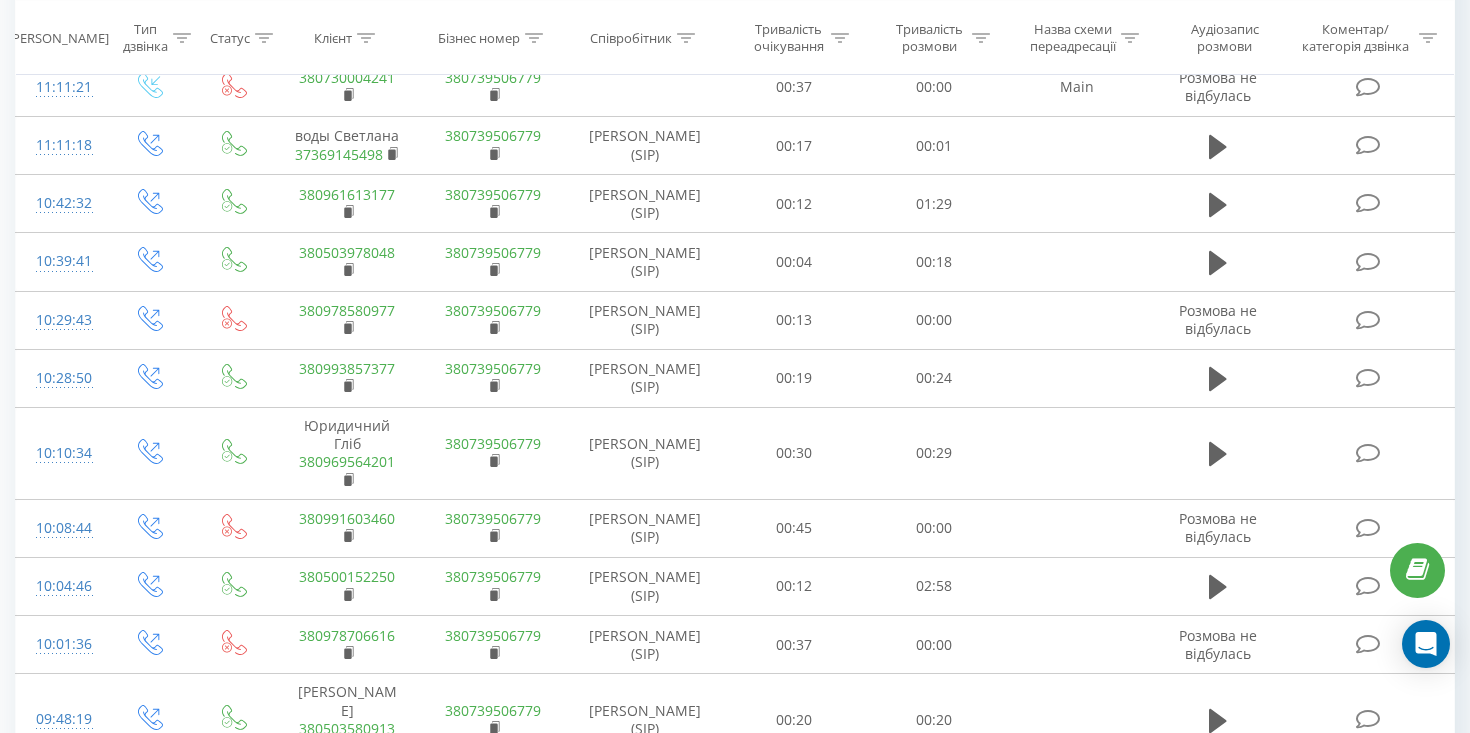 click at bounding box center (191, 903) 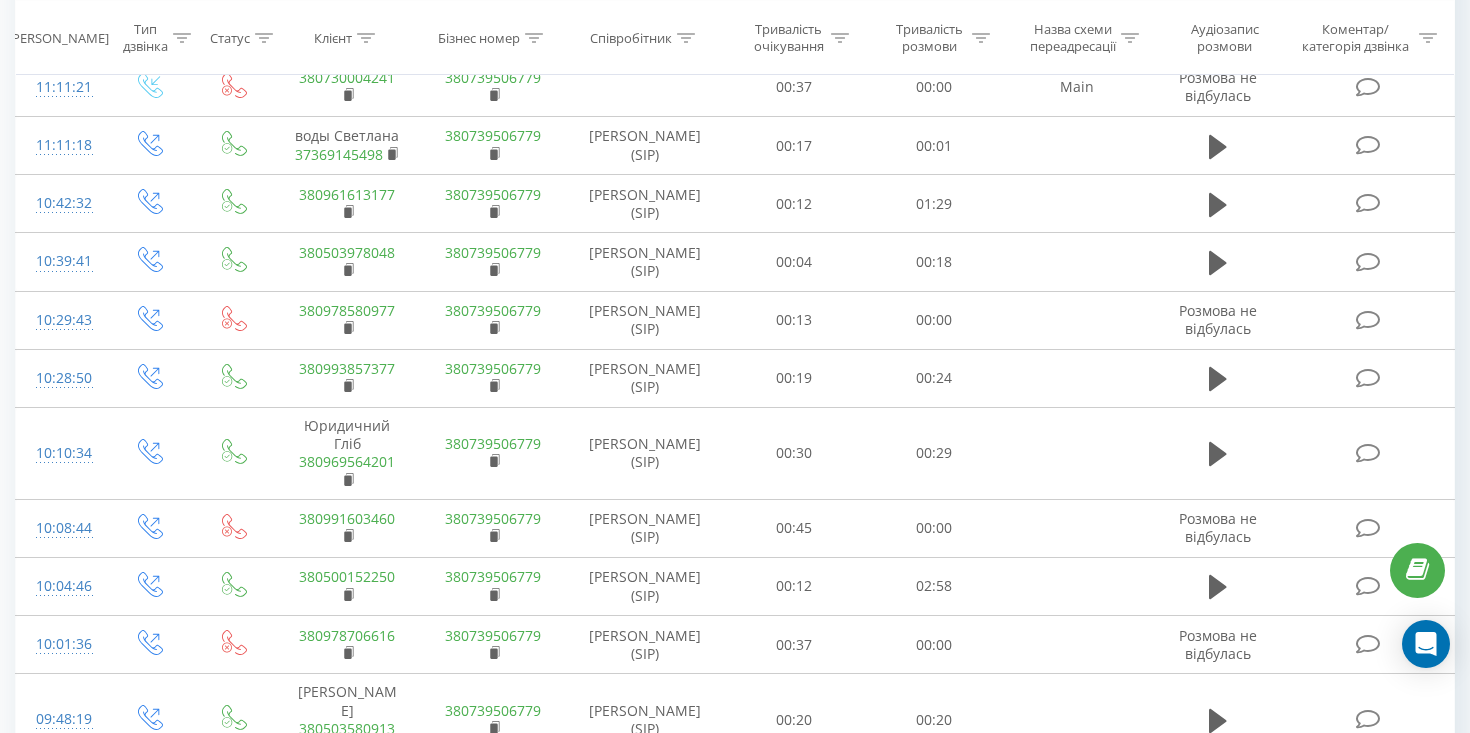click on "100" at bounding box center (175, 874) 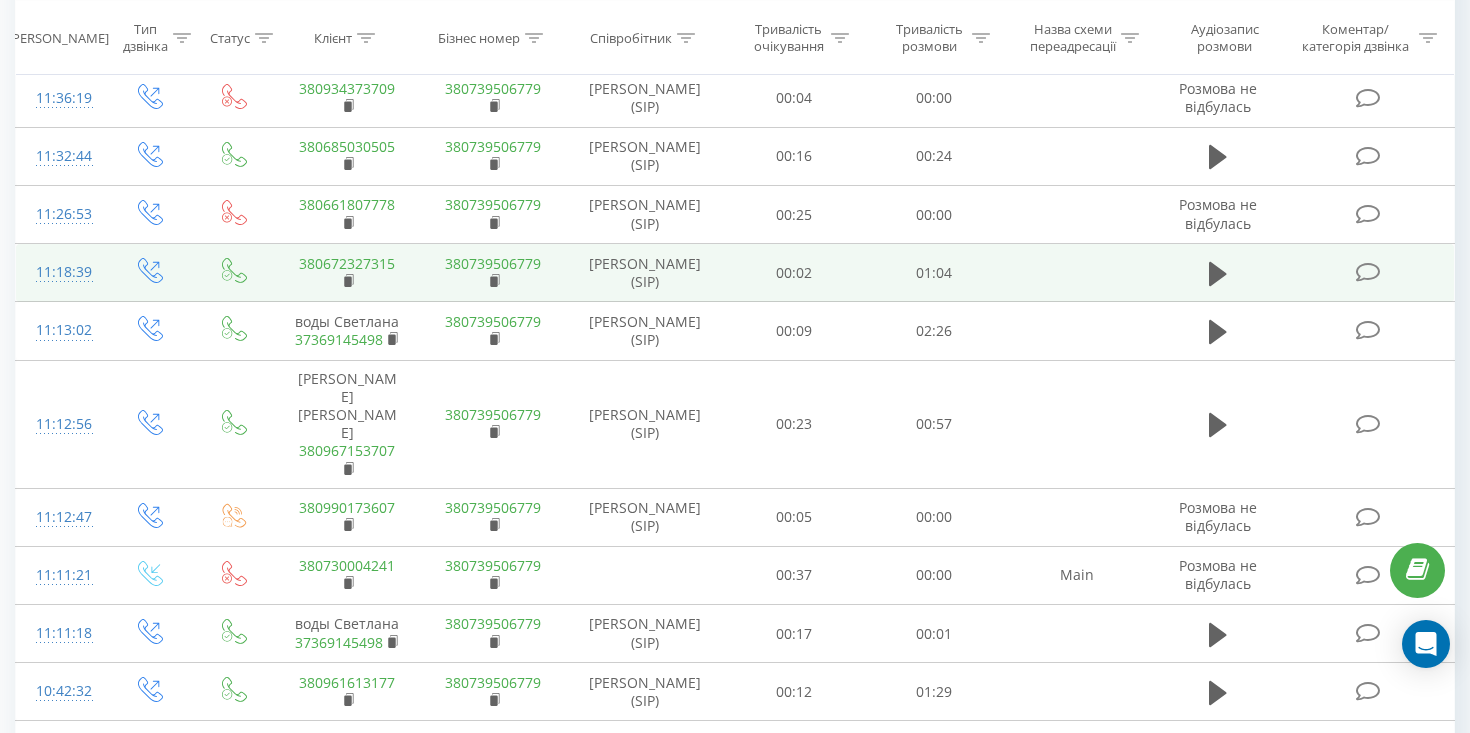 scroll, scrollTop: 2439, scrollLeft: 0, axis: vertical 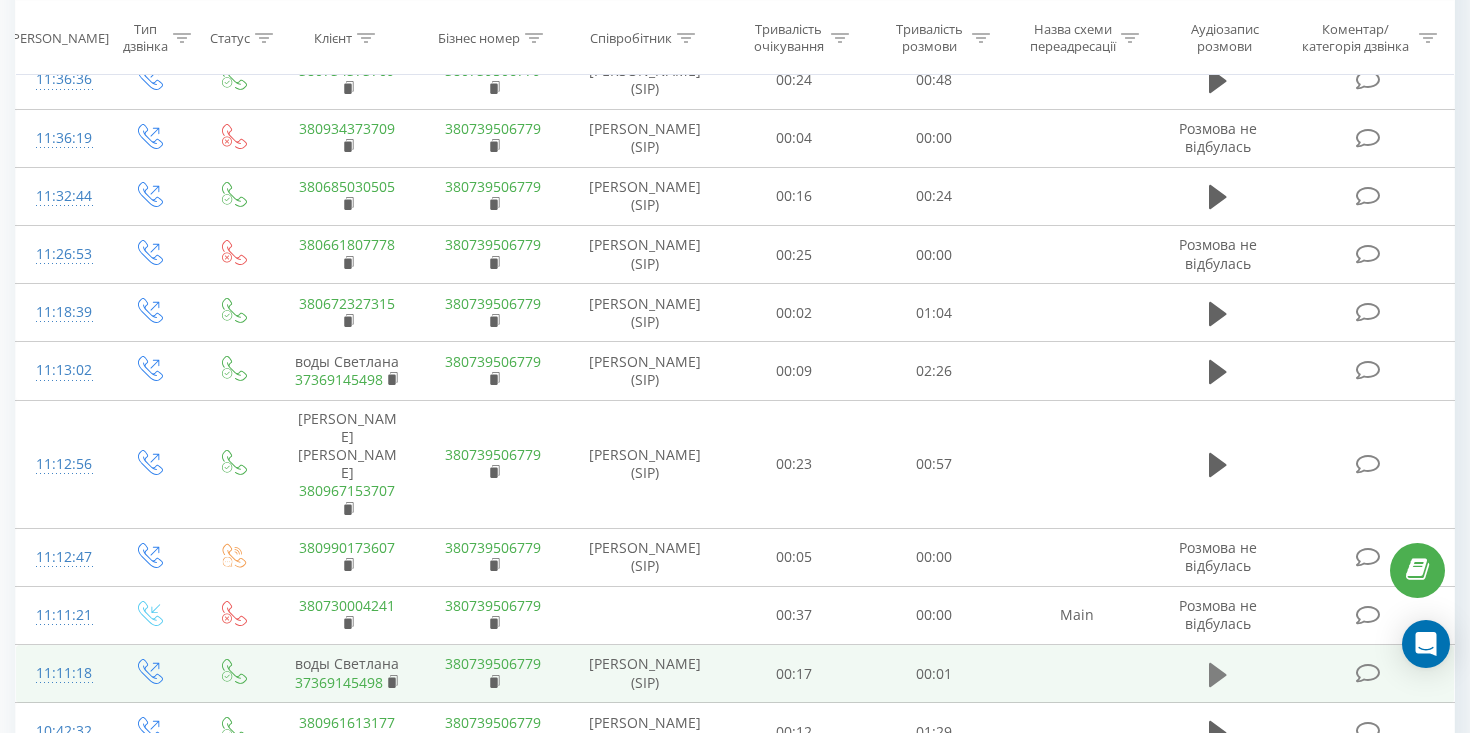 click 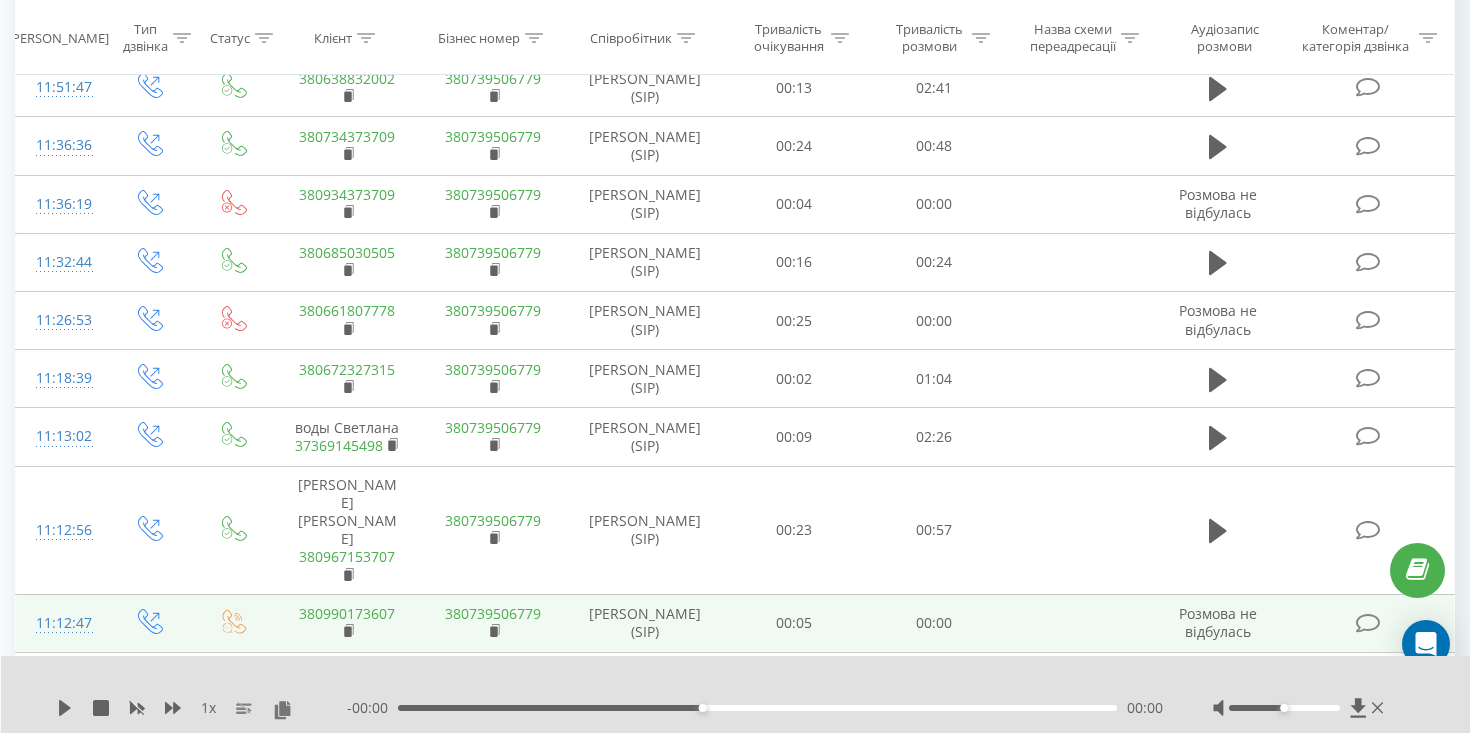 scroll, scrollTop: 2229, scrollLeft: 0, axis: vertical 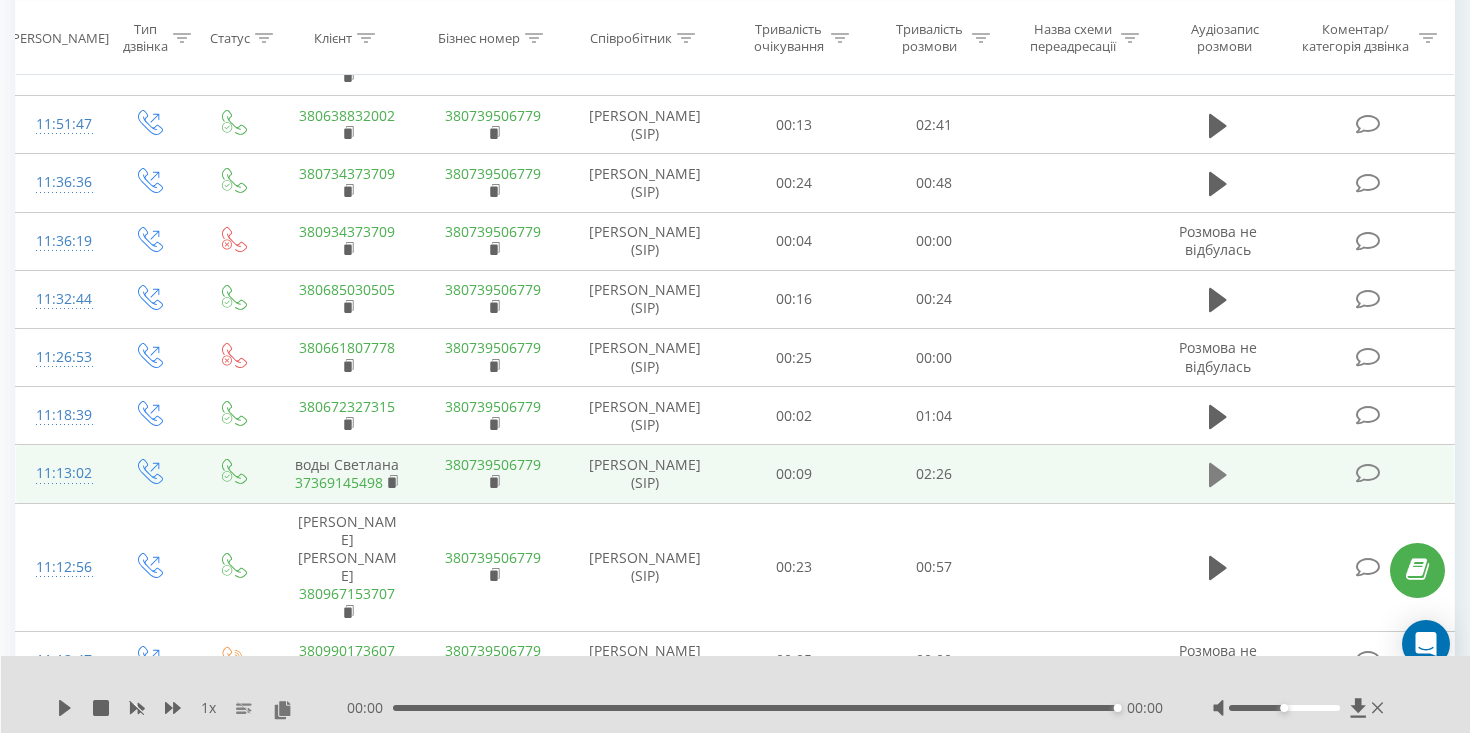 click 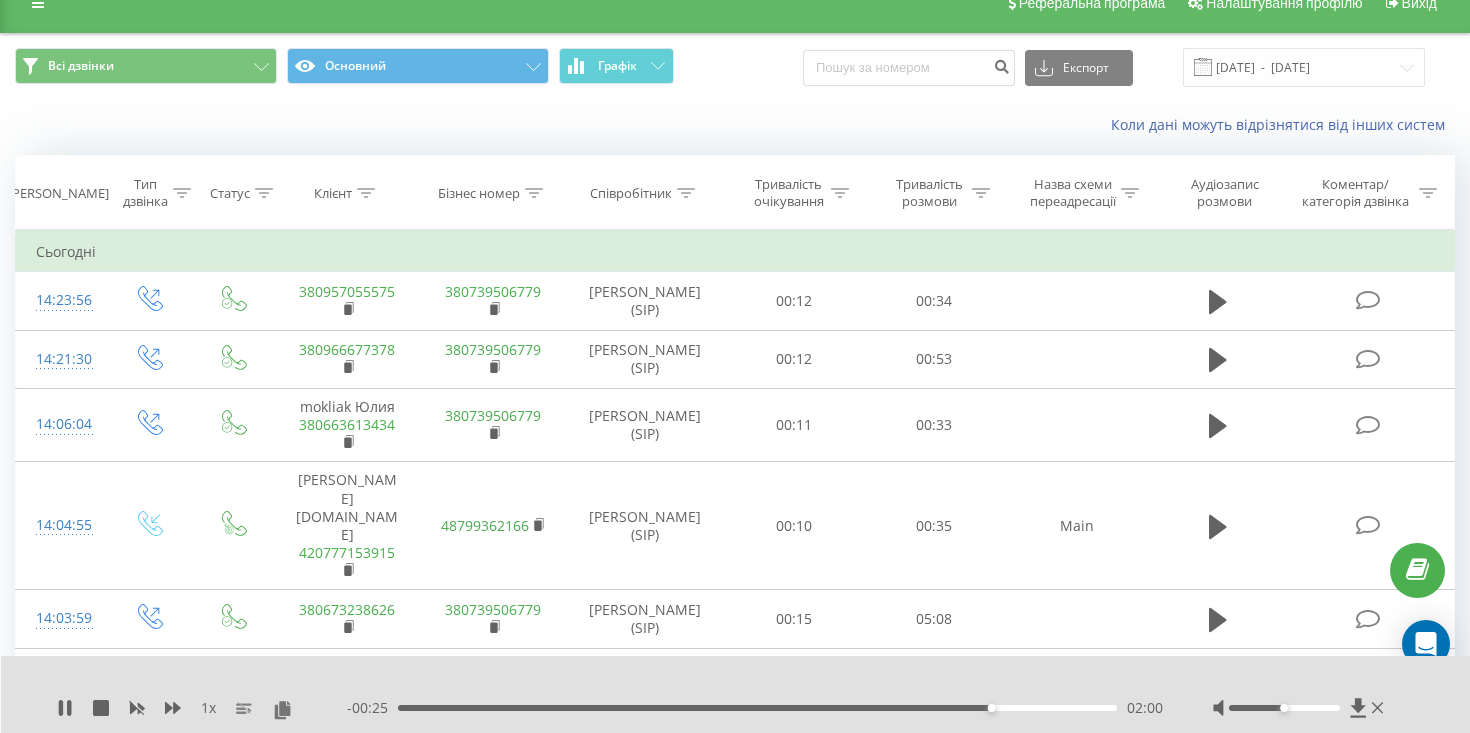 scroll, scrollTop: 0, scrollLeft: 0, axis: both 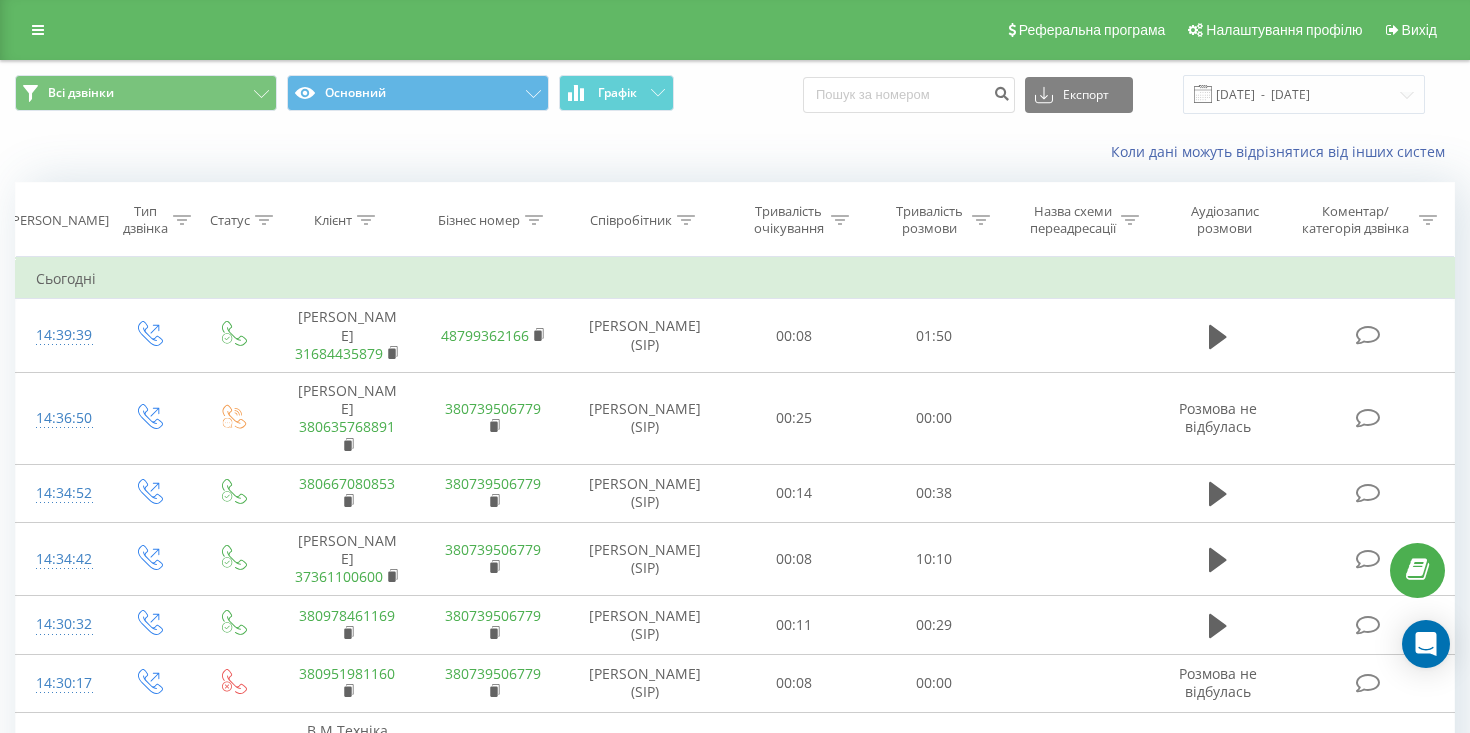 click on "Співробітник" at bounding box center [644, 220] 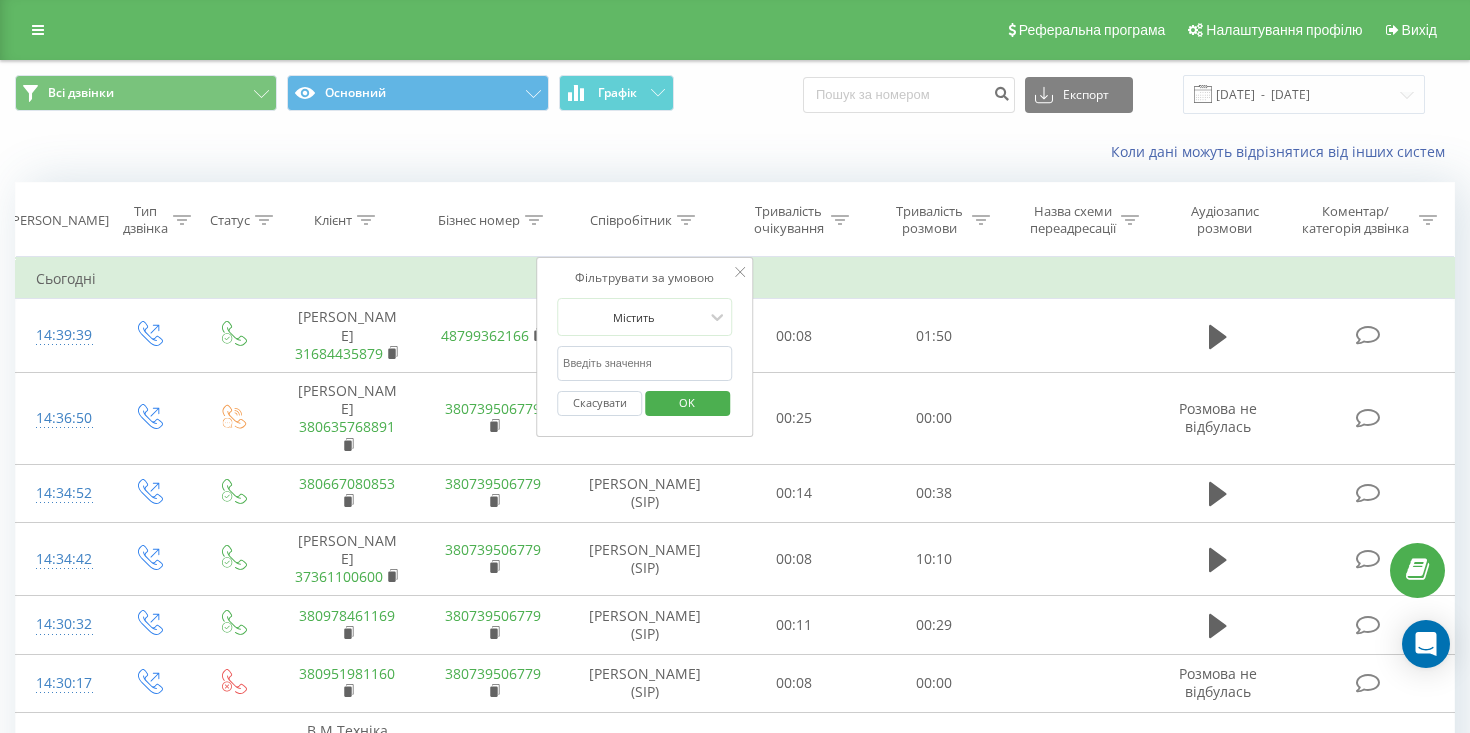 click at bounding box center (645, 363) 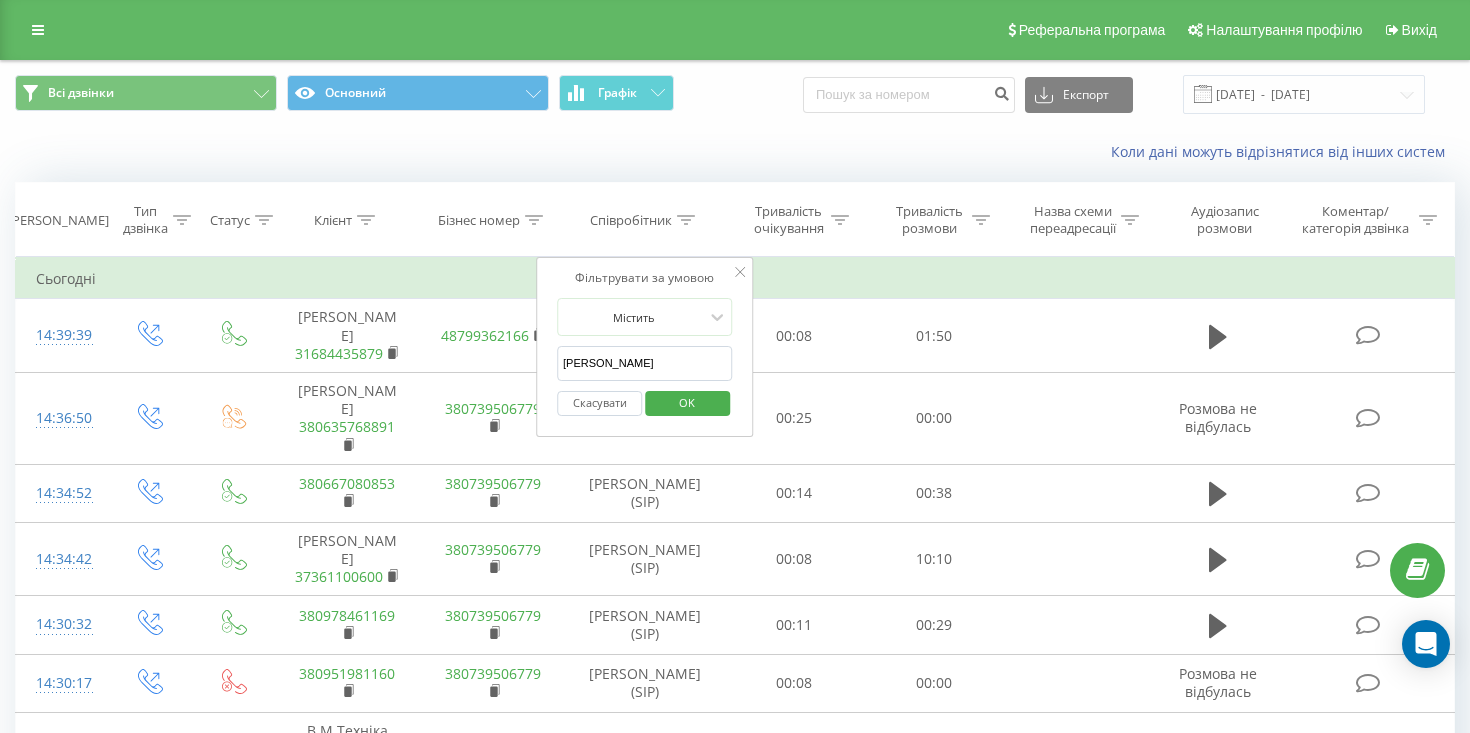 click on "OK" at bounding box center (687, 403) 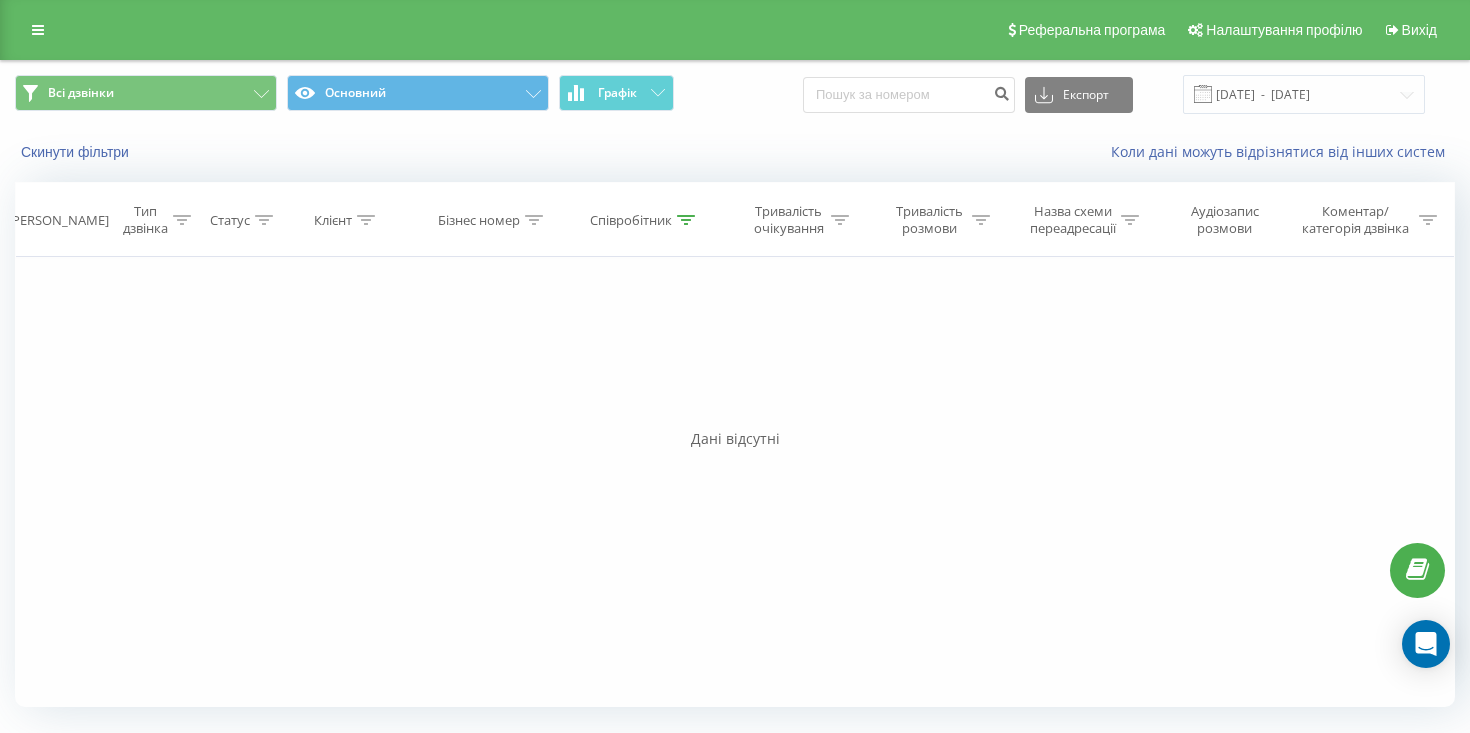 click on "Співробітник" at bounding box center [642, 220] 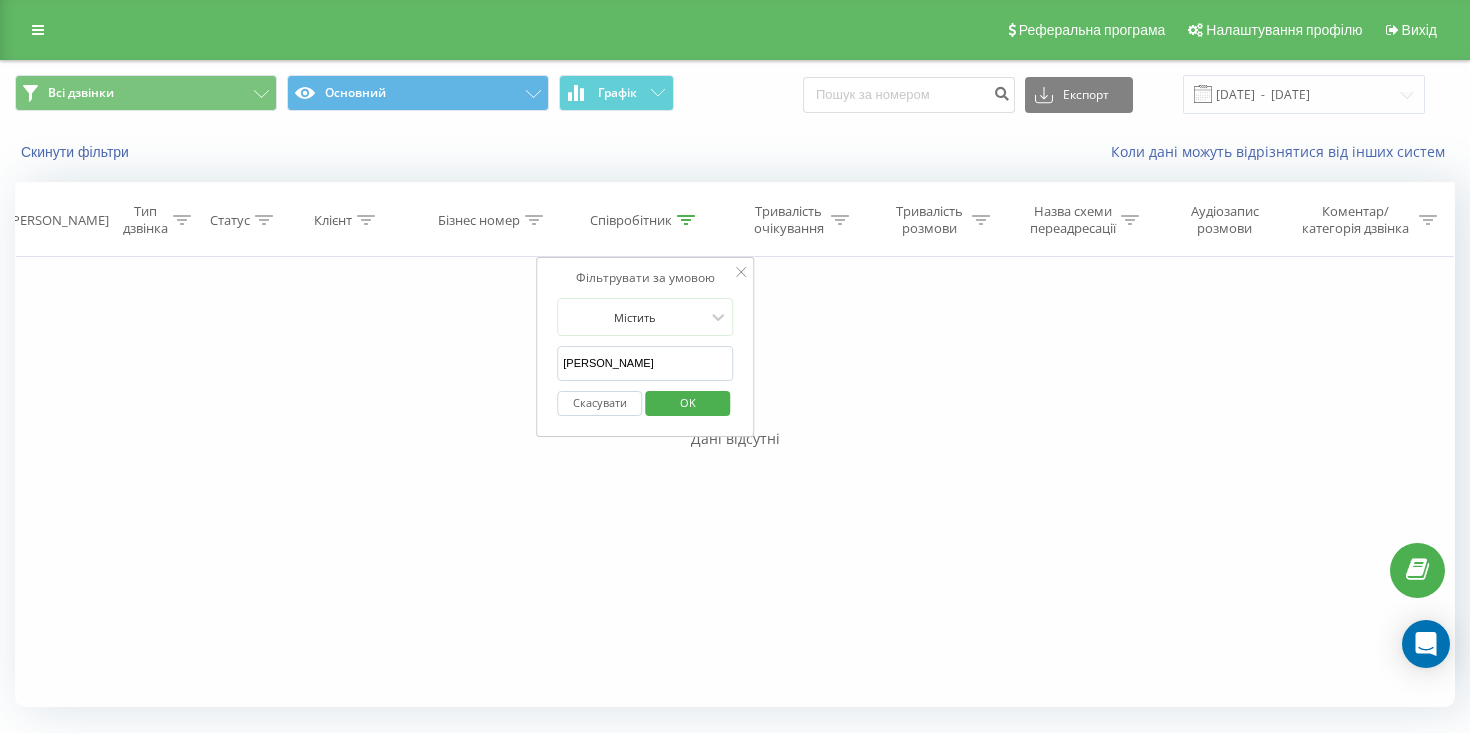 click on "Елеонора" at bounding box center [645, 363] 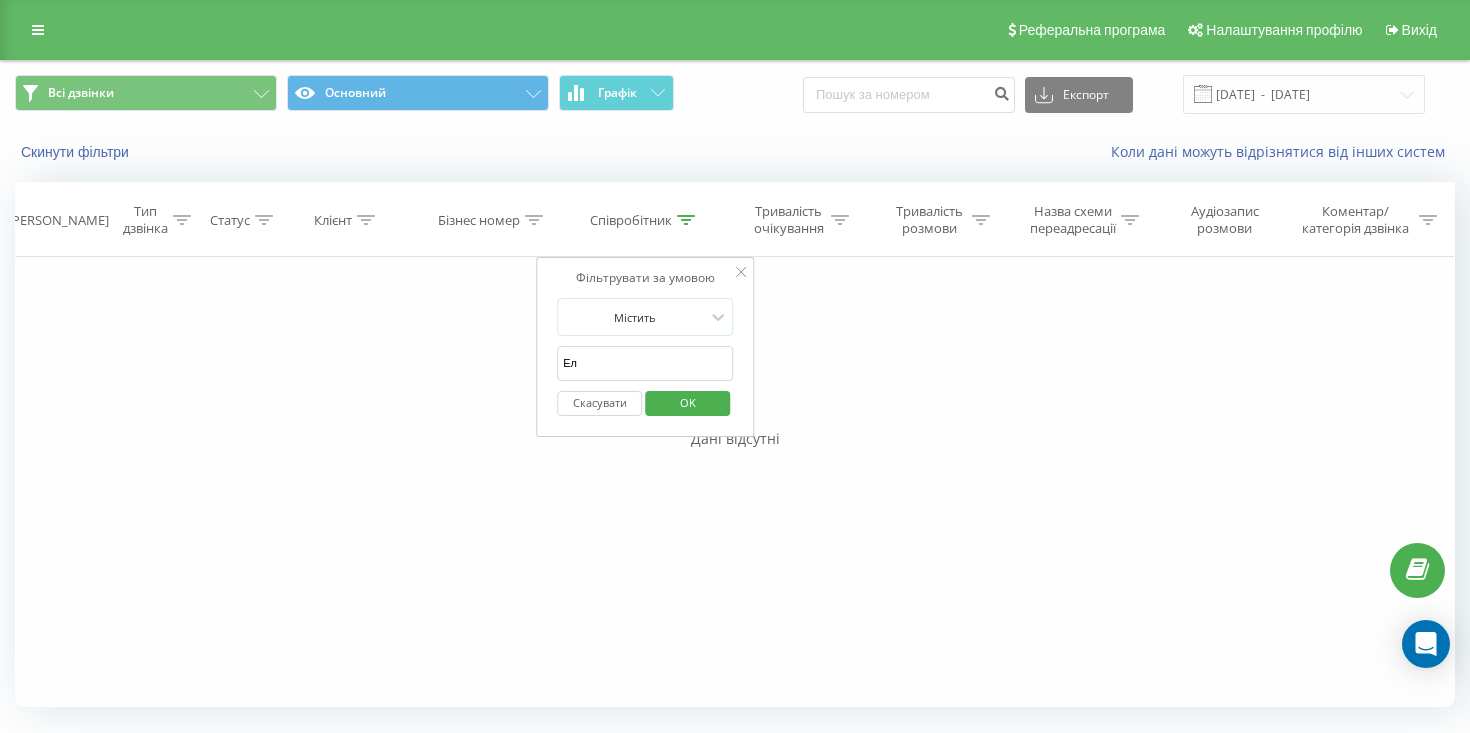 type on "Е" 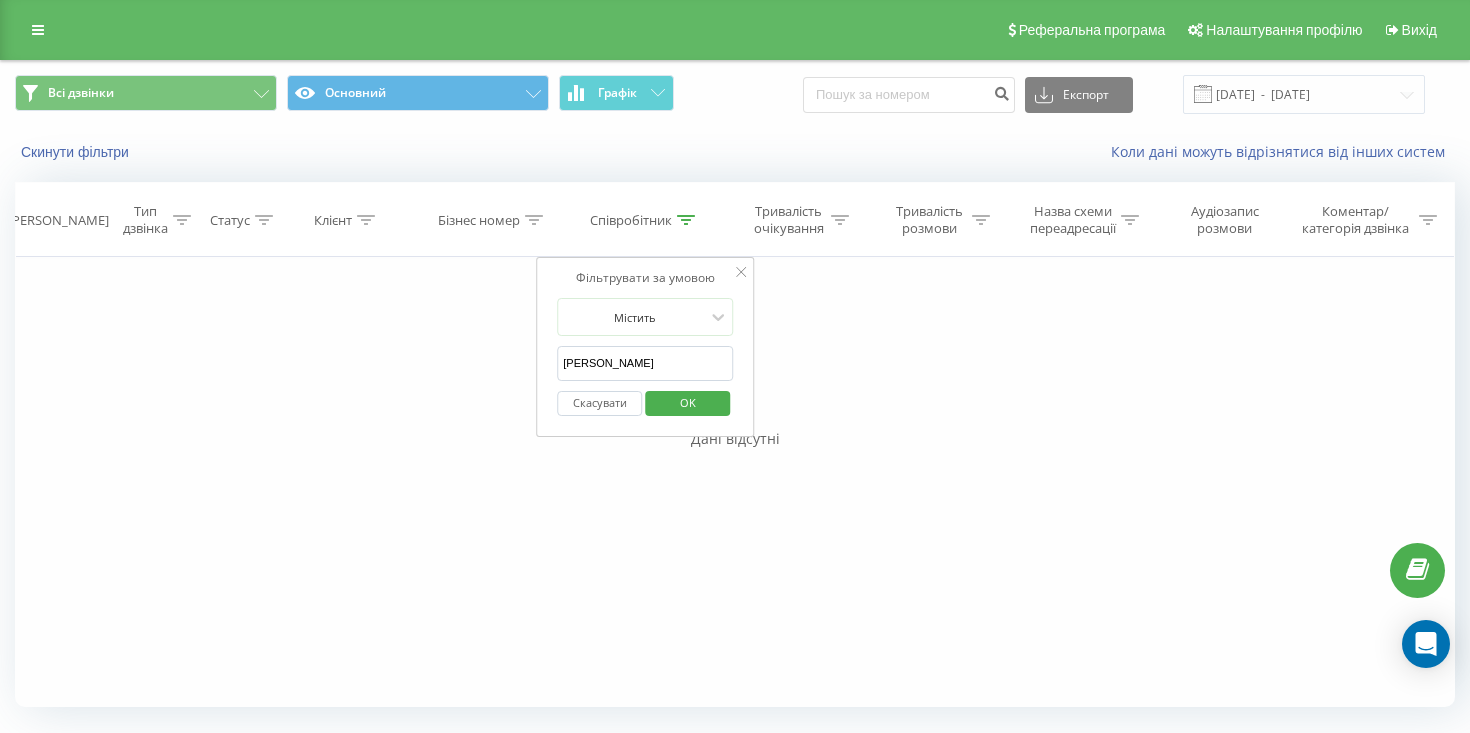 click on "OK" at bounding box center [687, 403] 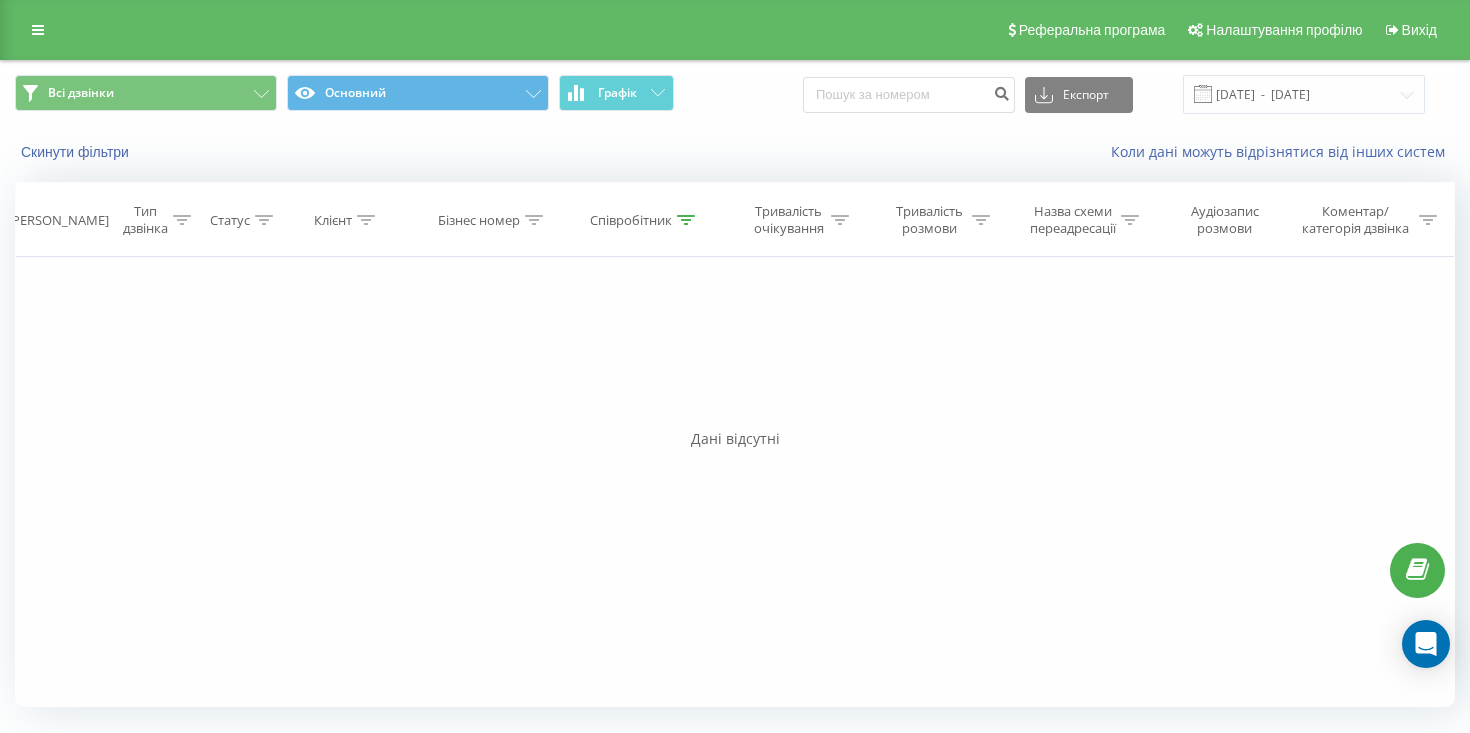 click 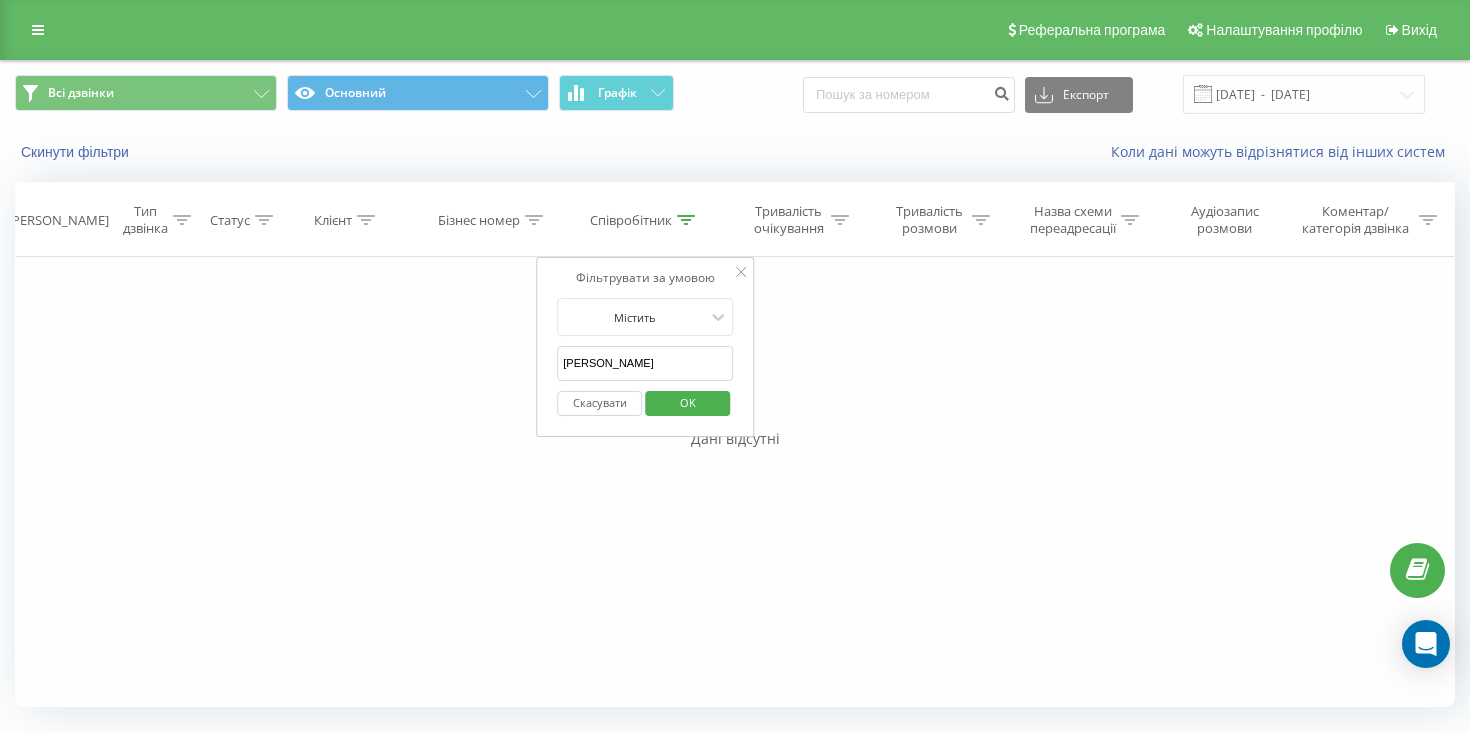 click on "Eleonora" at bounding box center [645, 363] 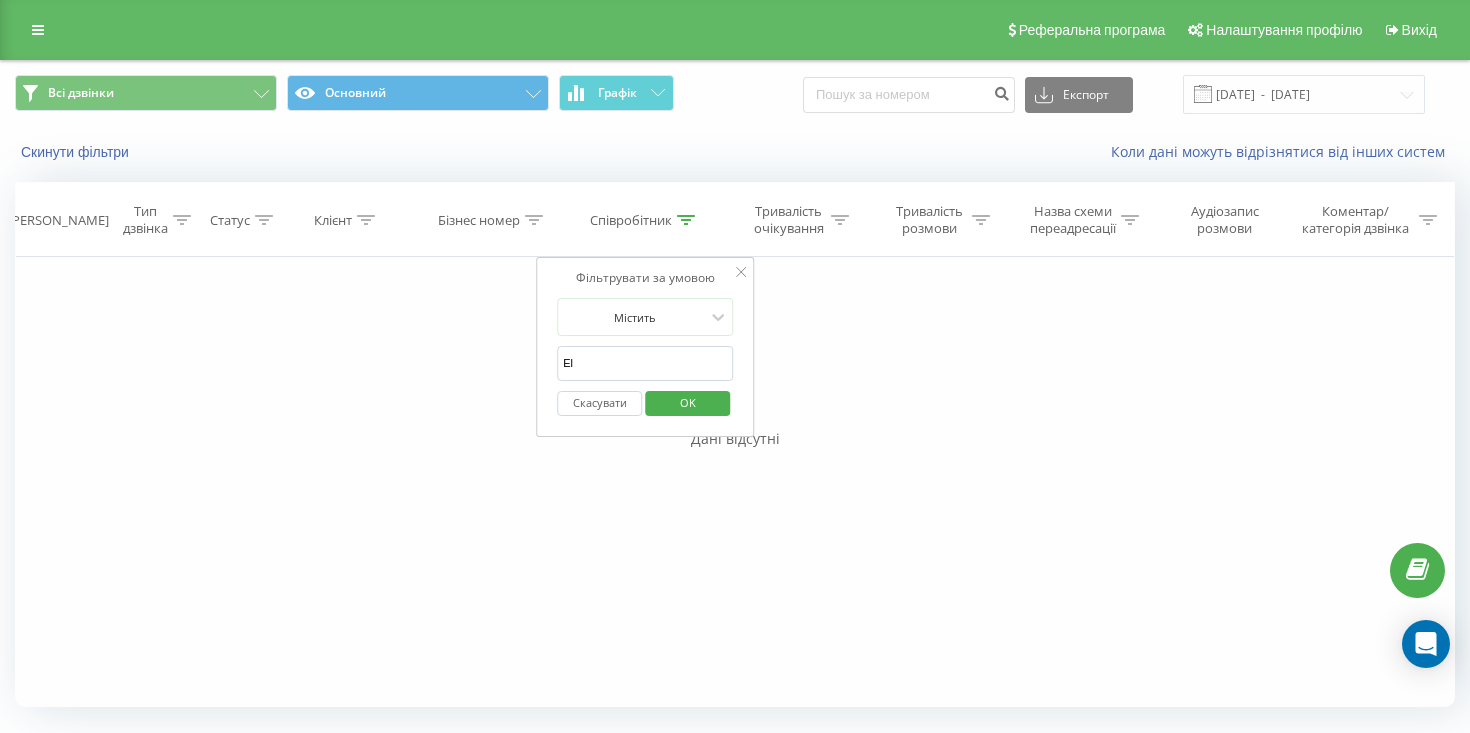 type on "E" 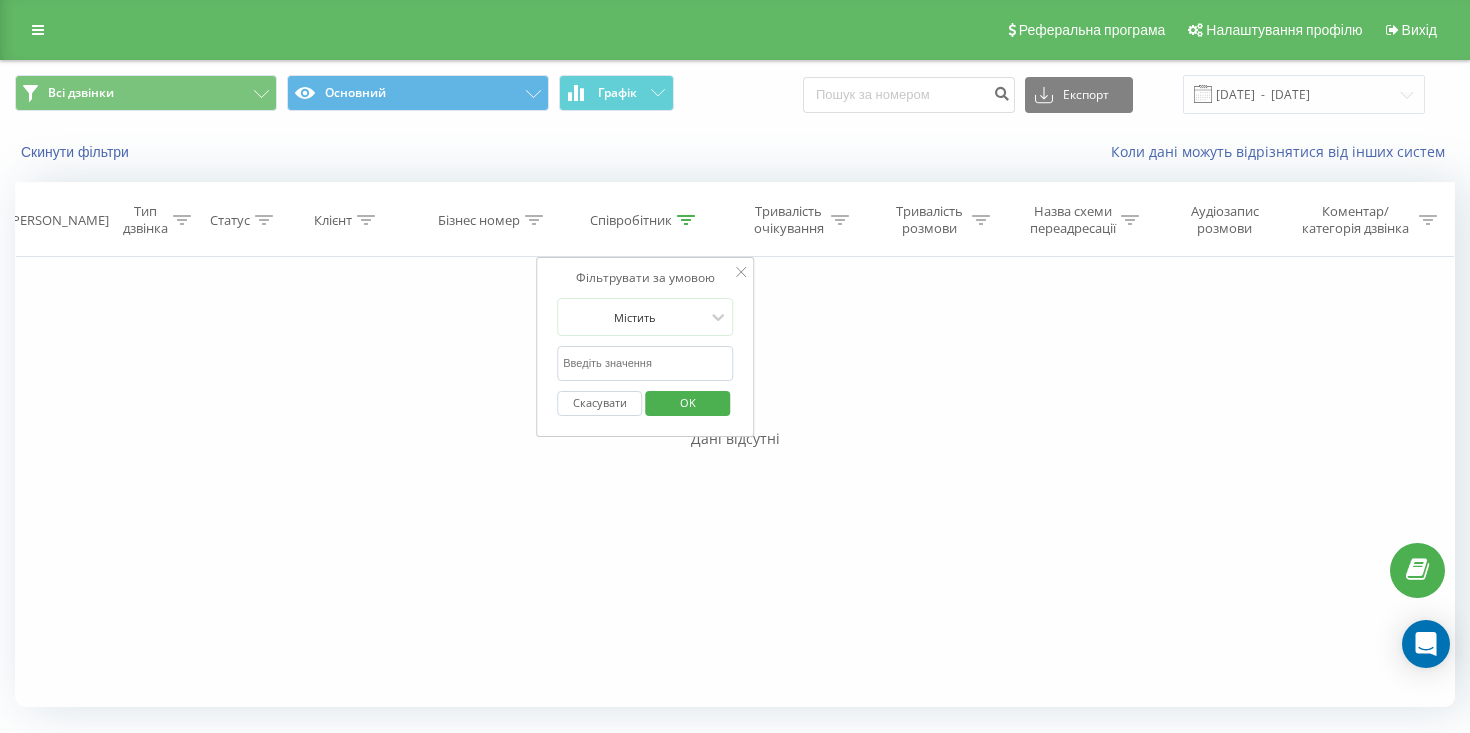 click on "OK" at bounding box center (687, 403) 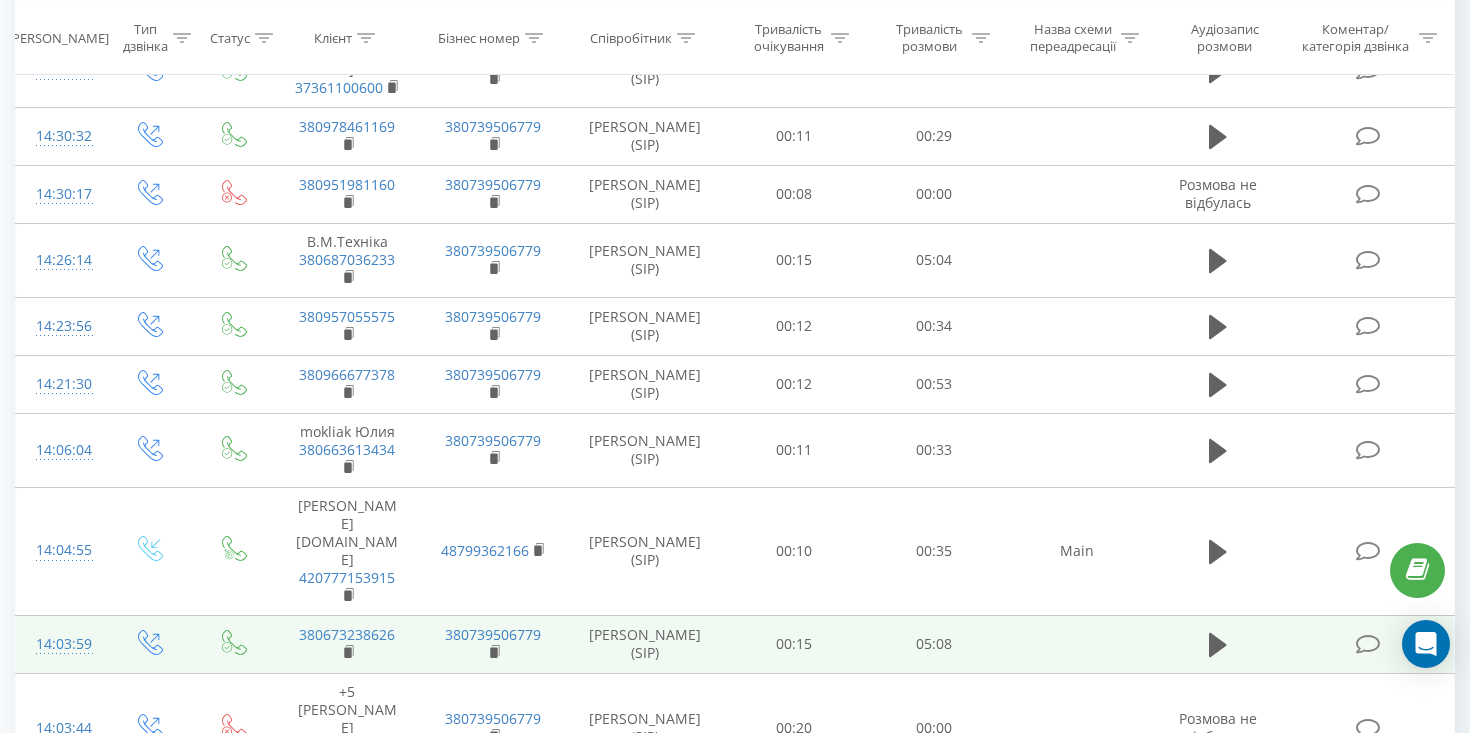 scroll, scrollTop: 0, scrollLeft: 0, axis: both 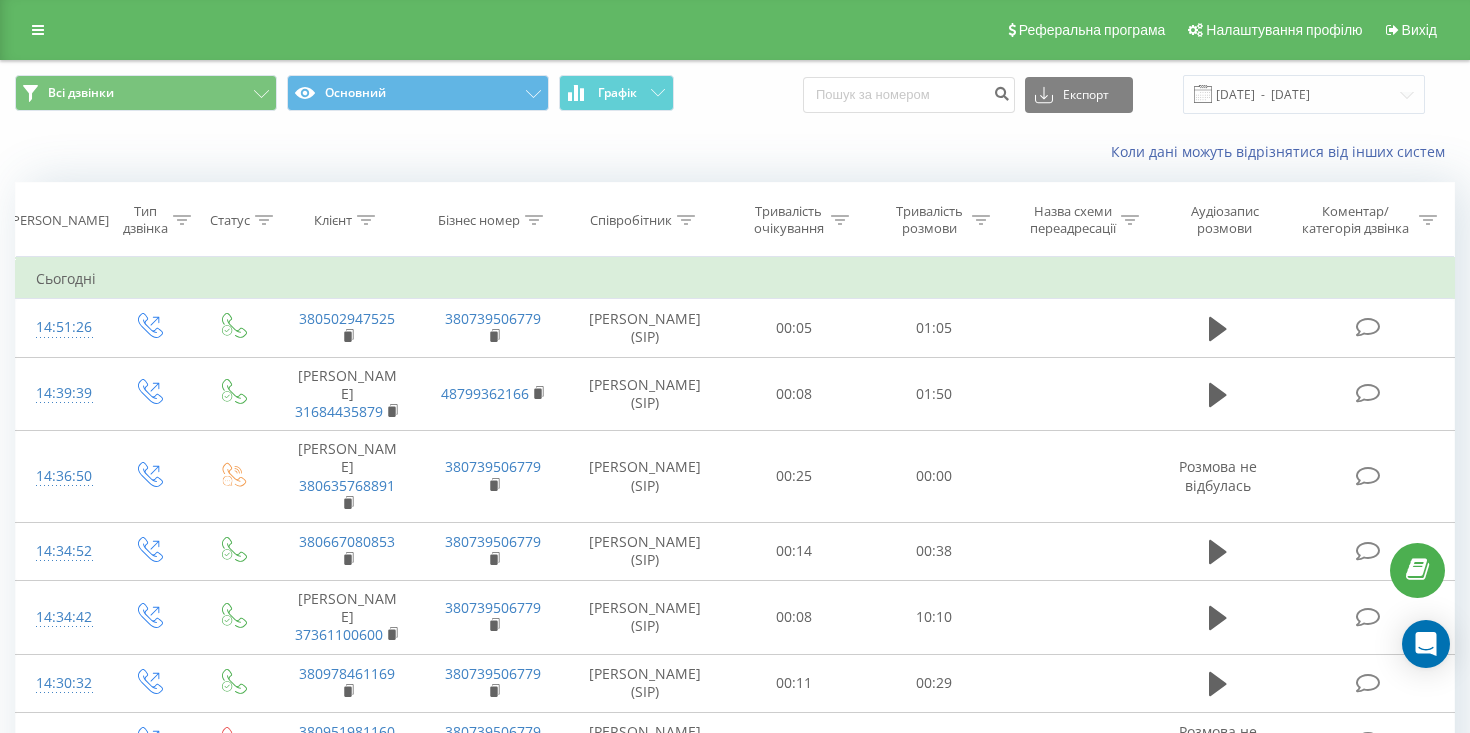 click 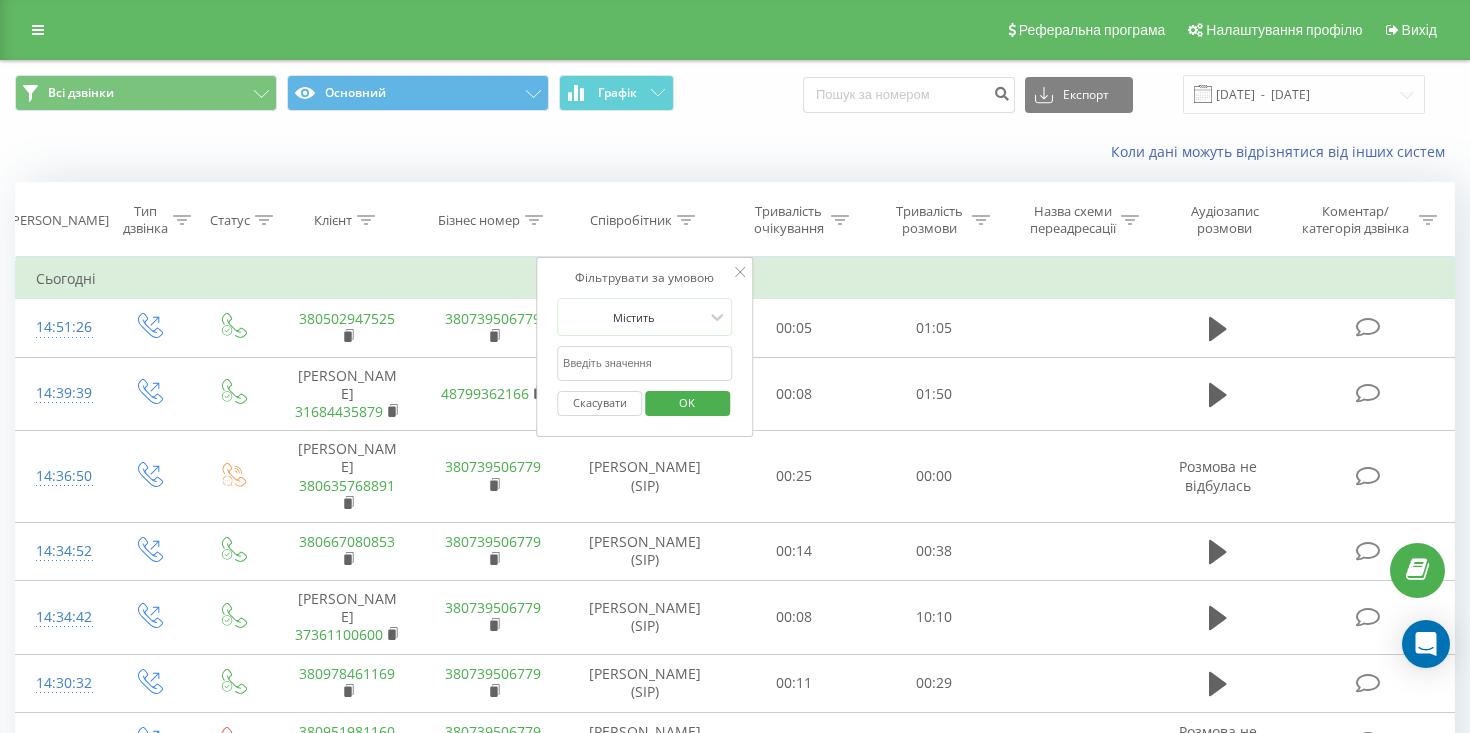click at bounding box center (645, 363) 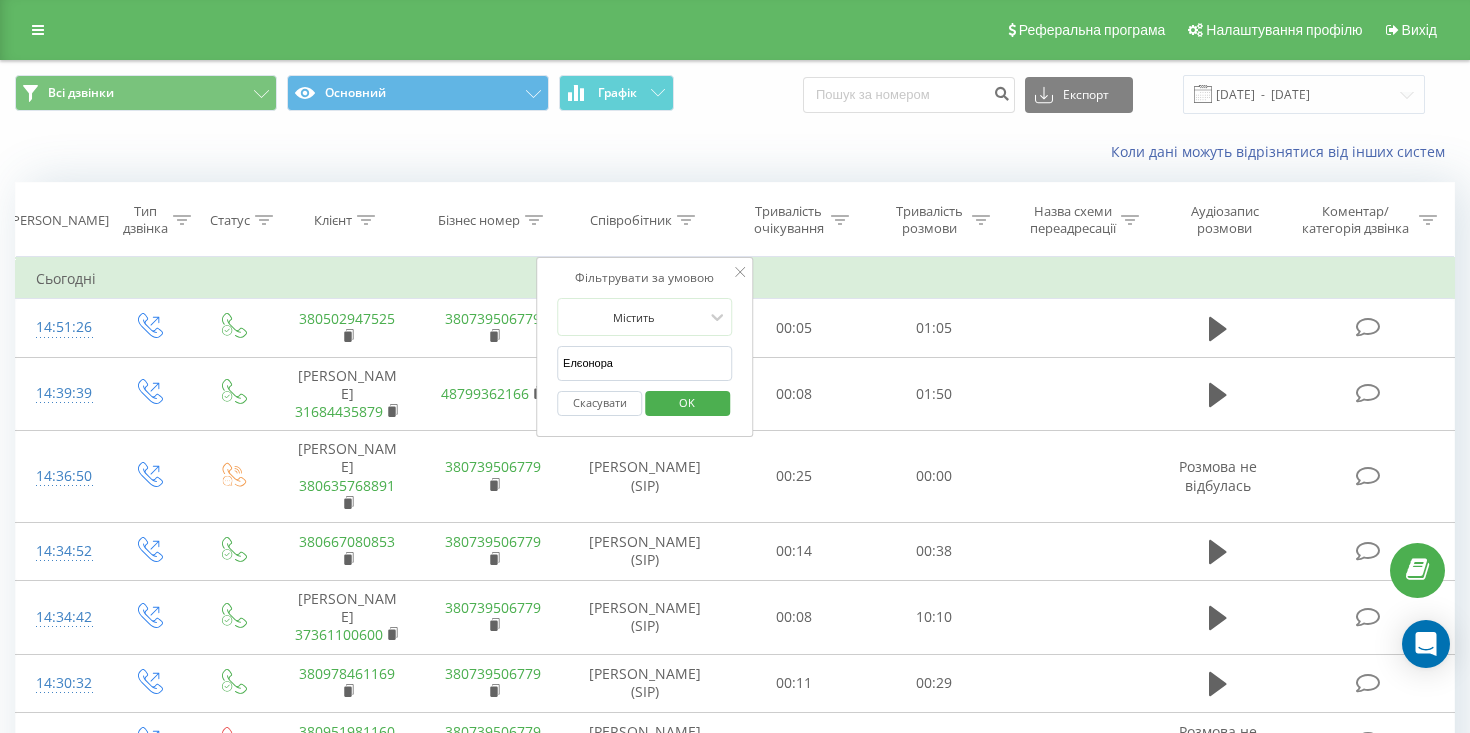 click on "OK" at bounding box center (687, 403) 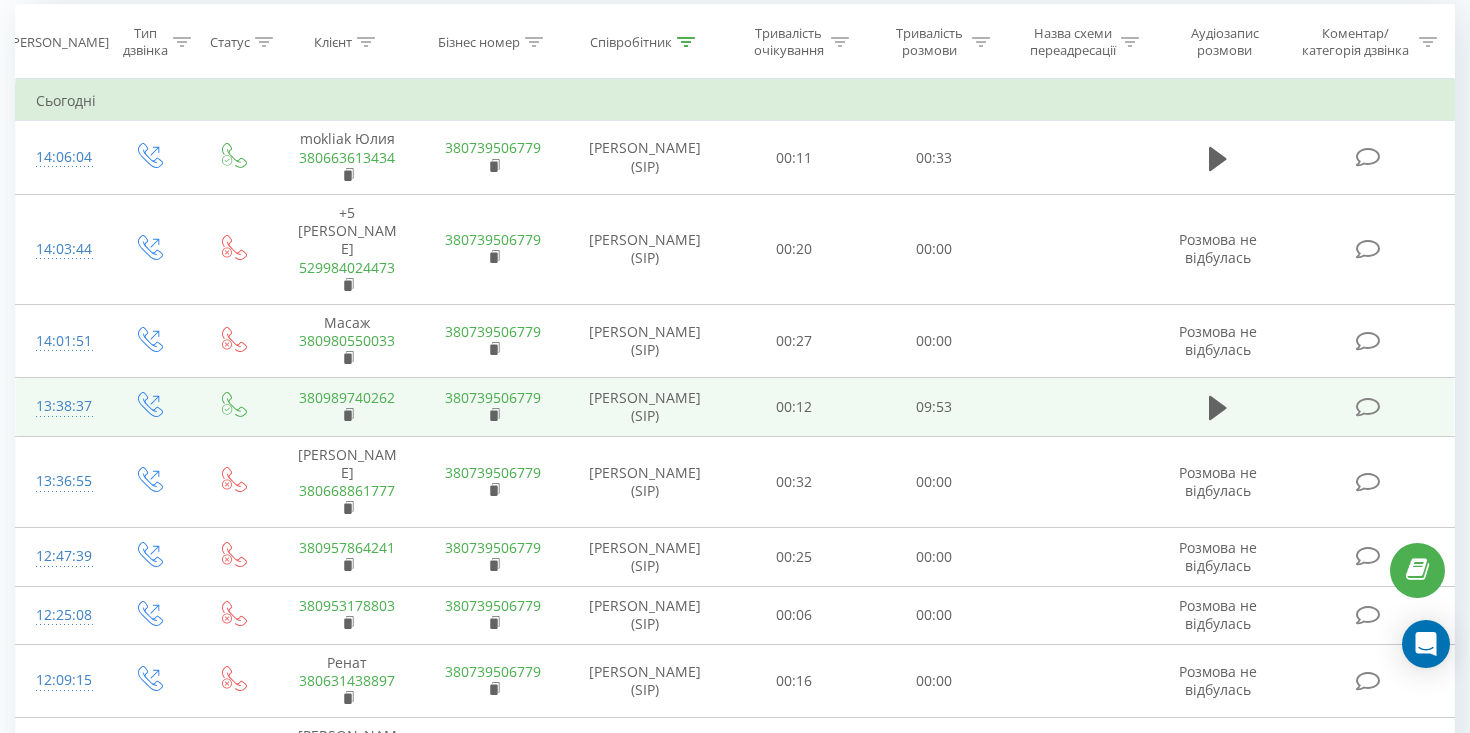 scroll, scrollTop: 151, scrollLeft: 0, axis: vertical 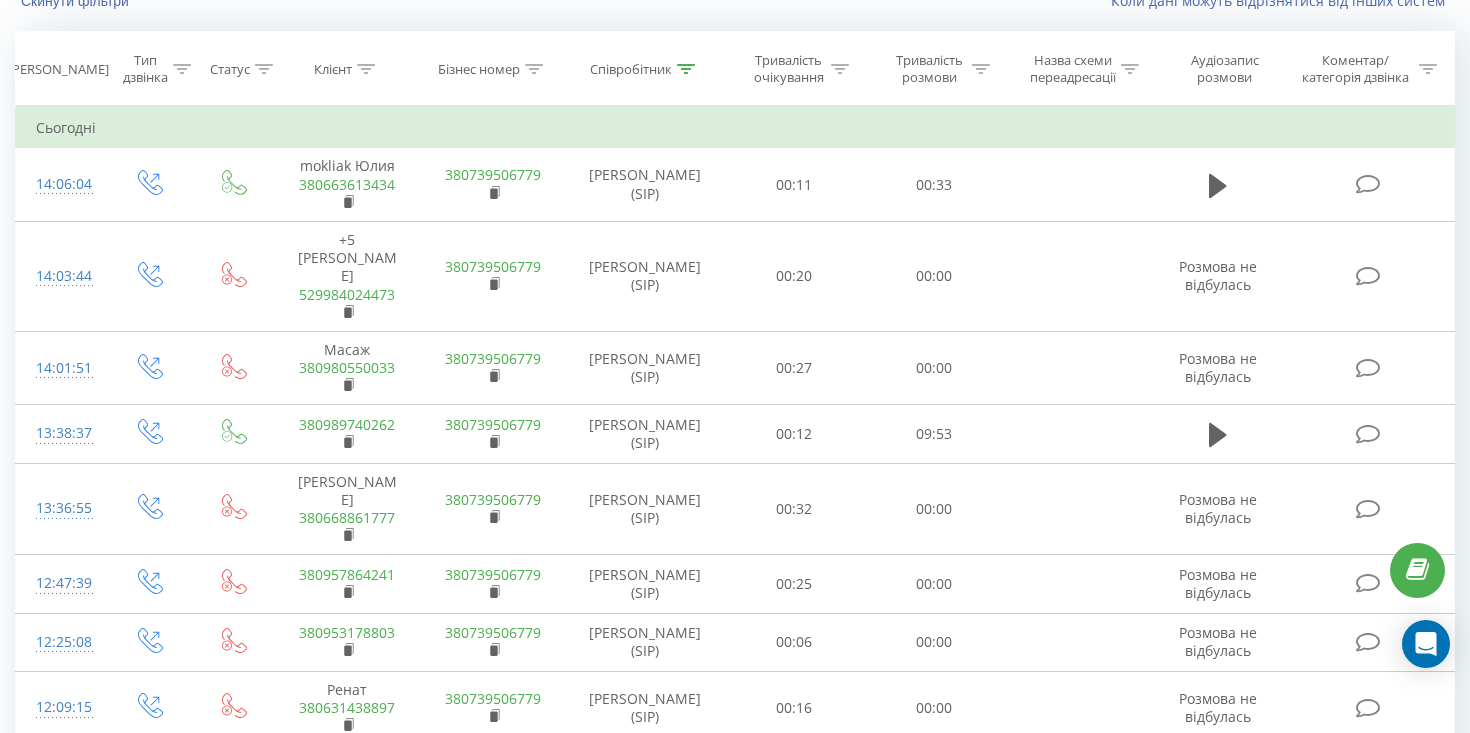 click 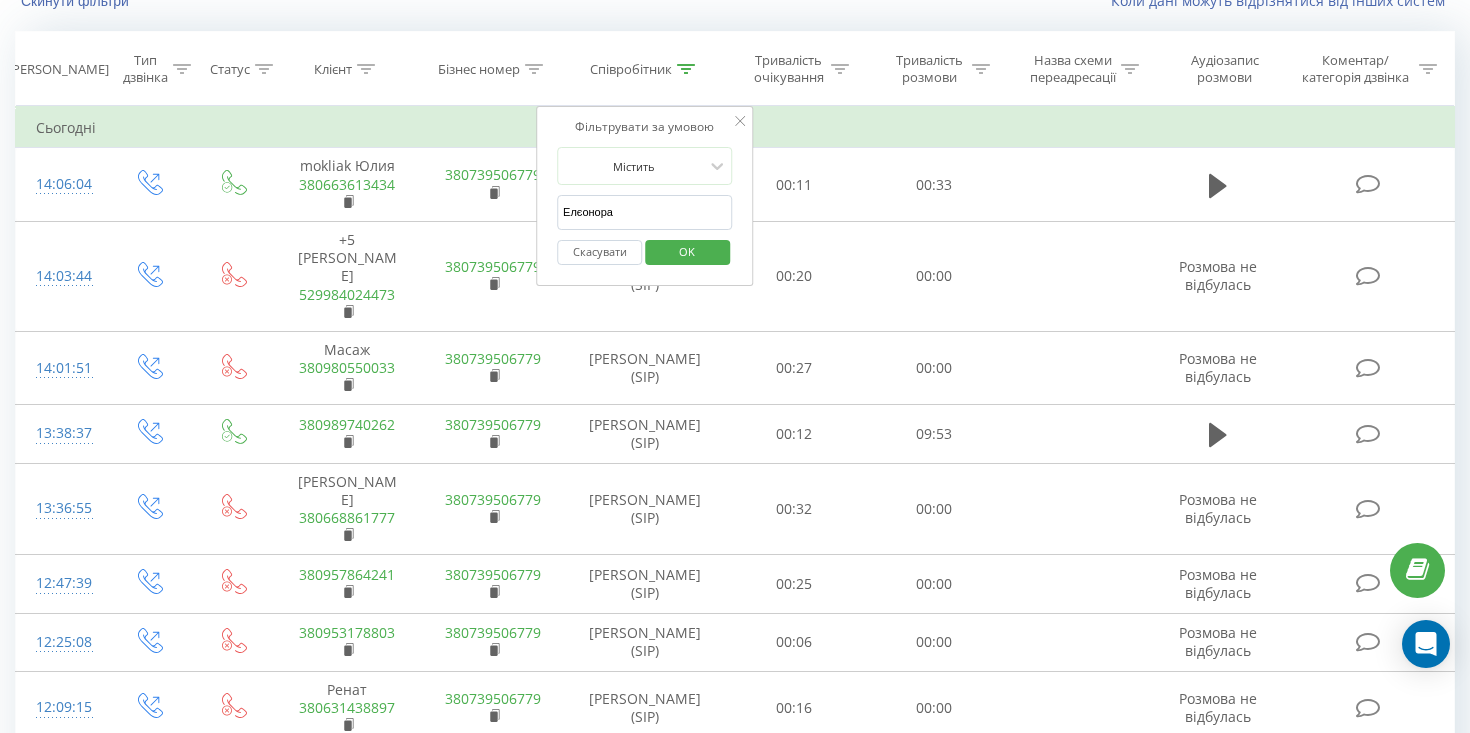 click on "Елєонора" at bounding box center [645, 212] 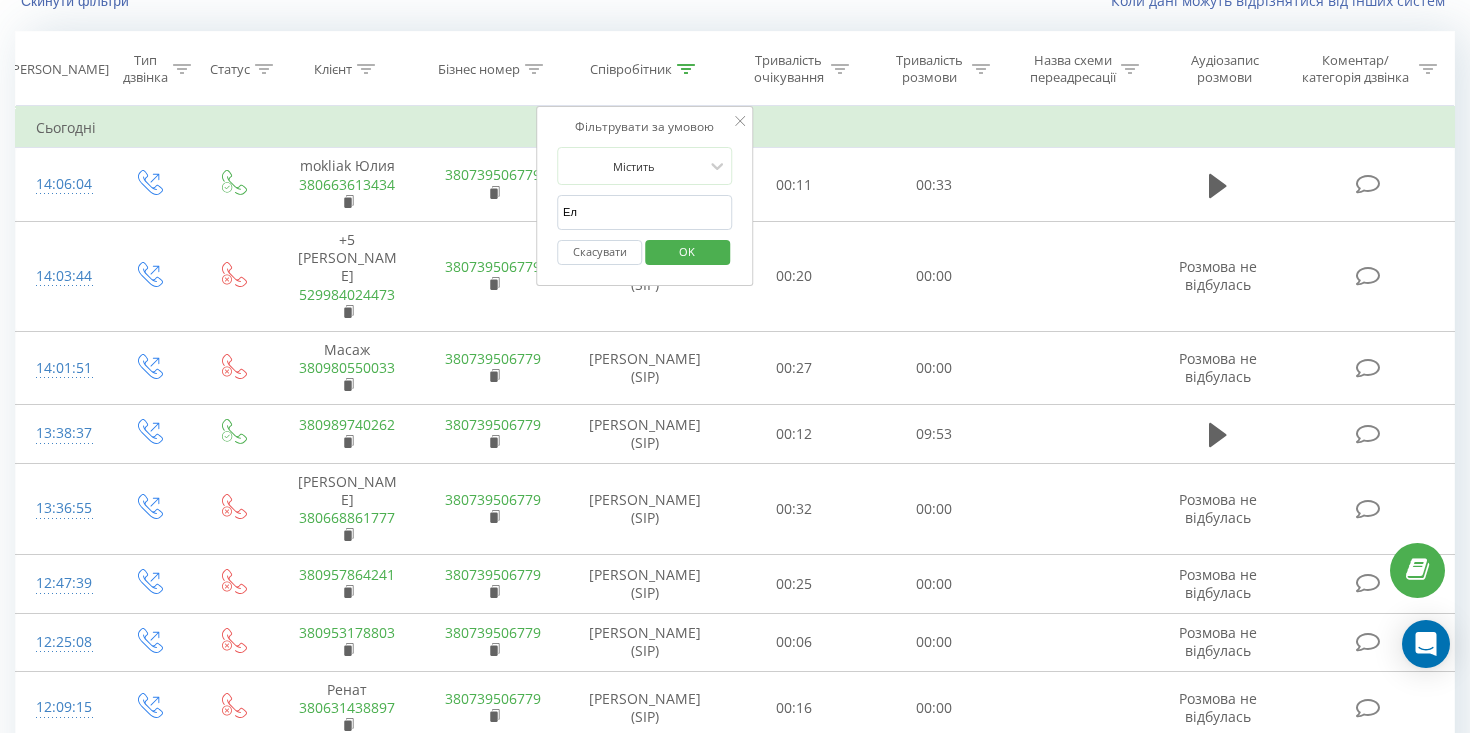 type on "Е" 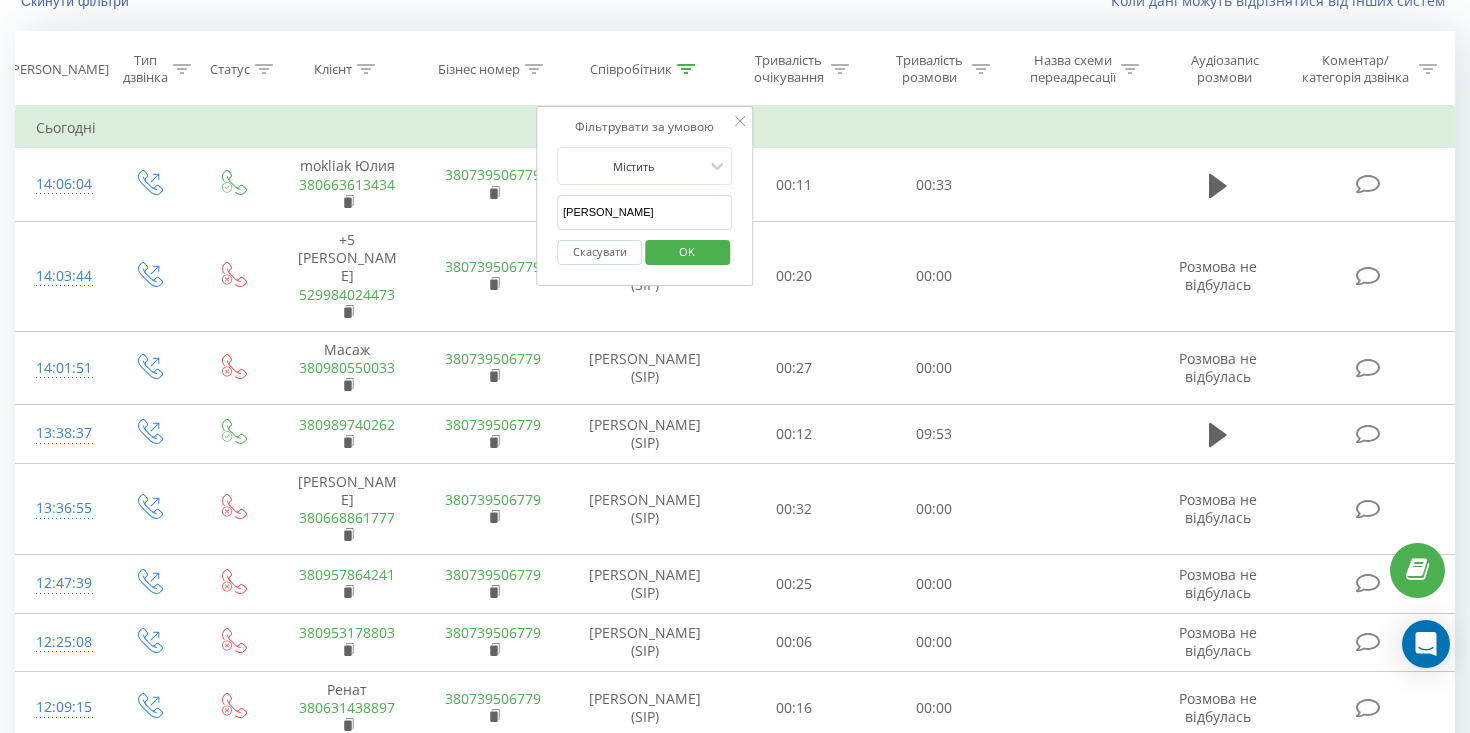 click on "OK" at bounding box center [687, 252] 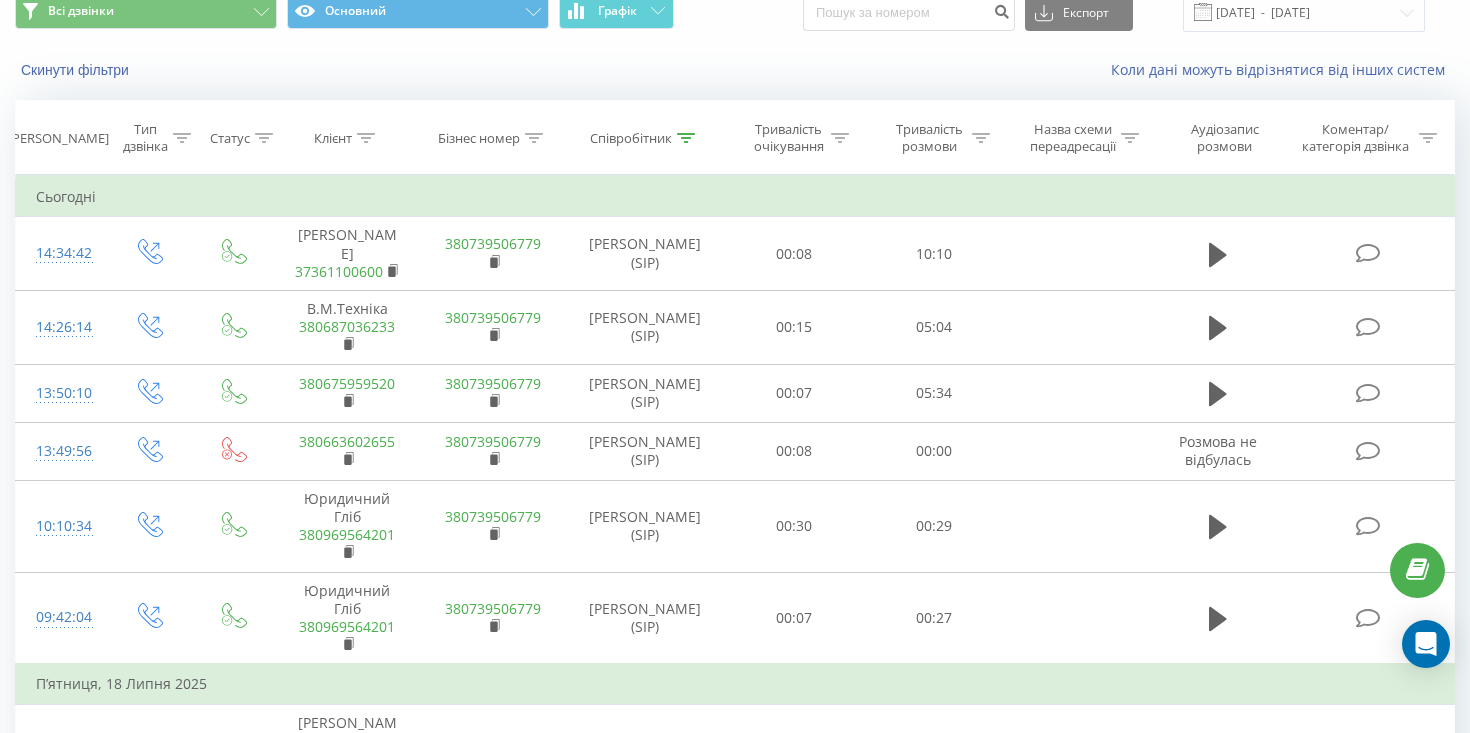 scroll, scrollTop: 2, scrollLeft: 0, axis: vertical 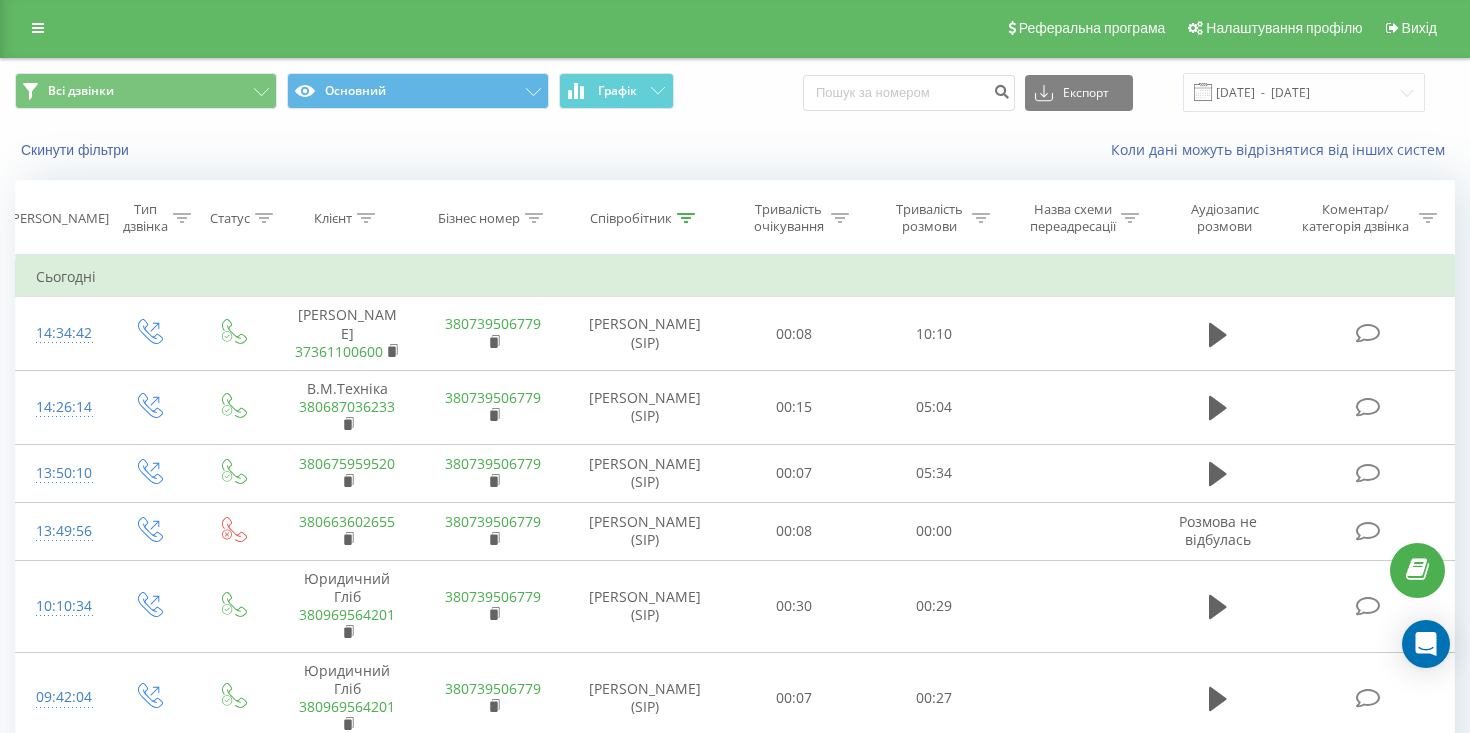 click at bounding box center (686, 218) 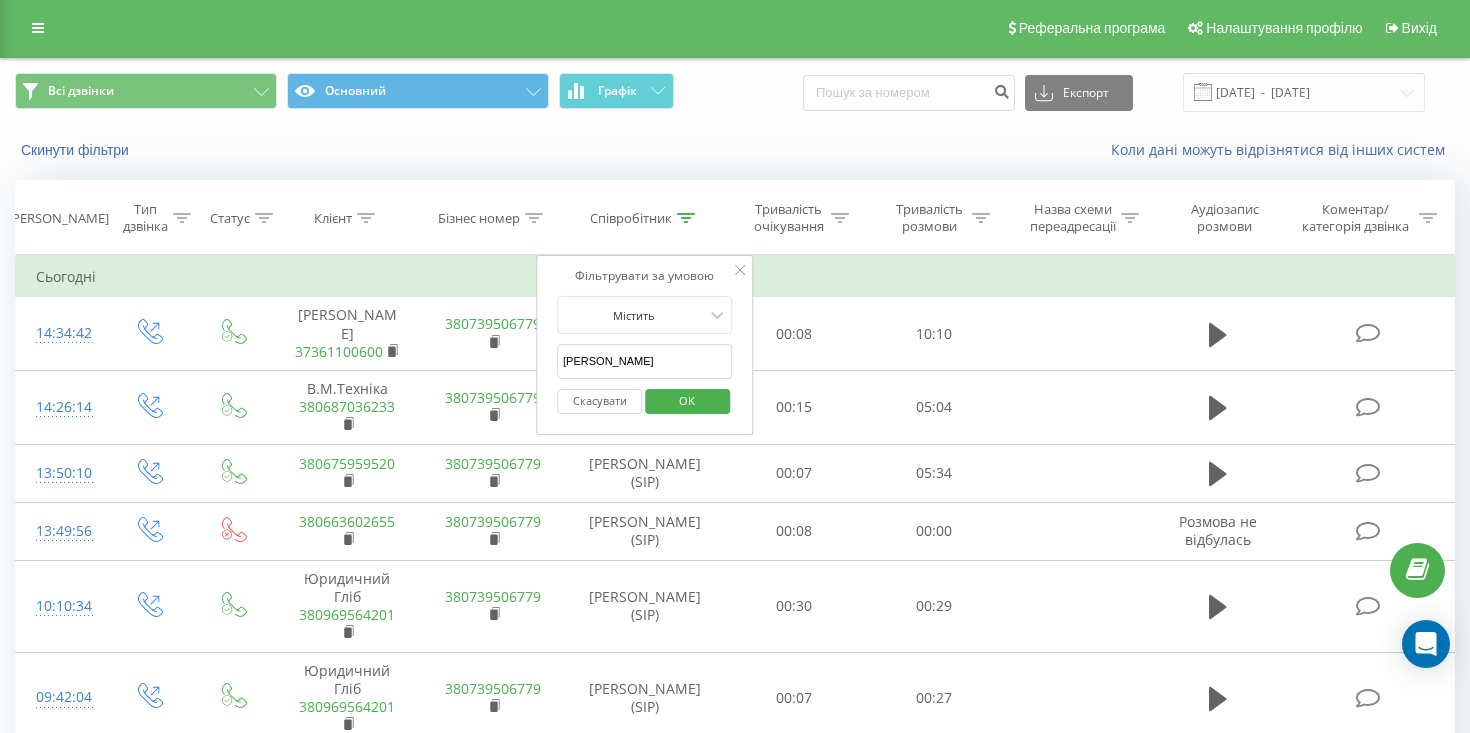 click on "Максим" at bounding box center (645, 361) 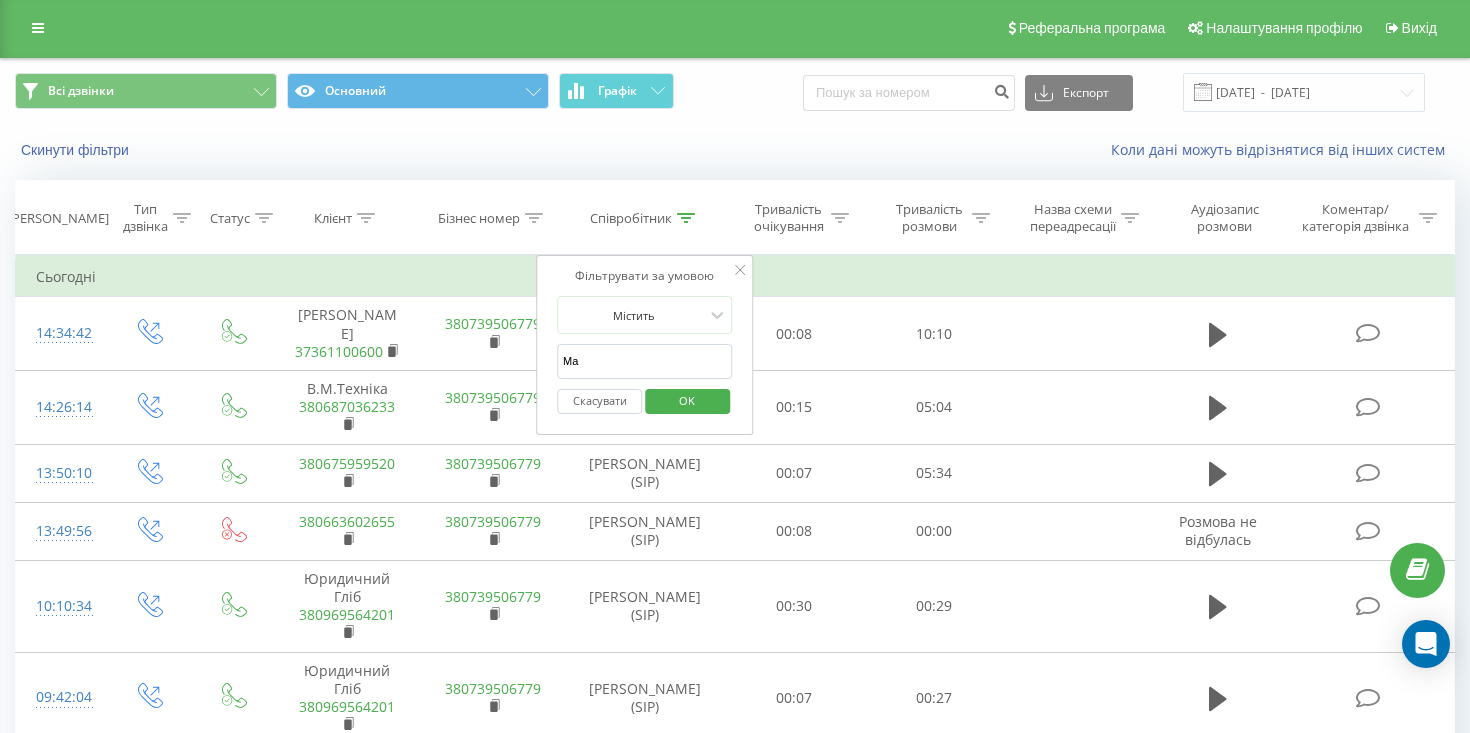 type on "М" 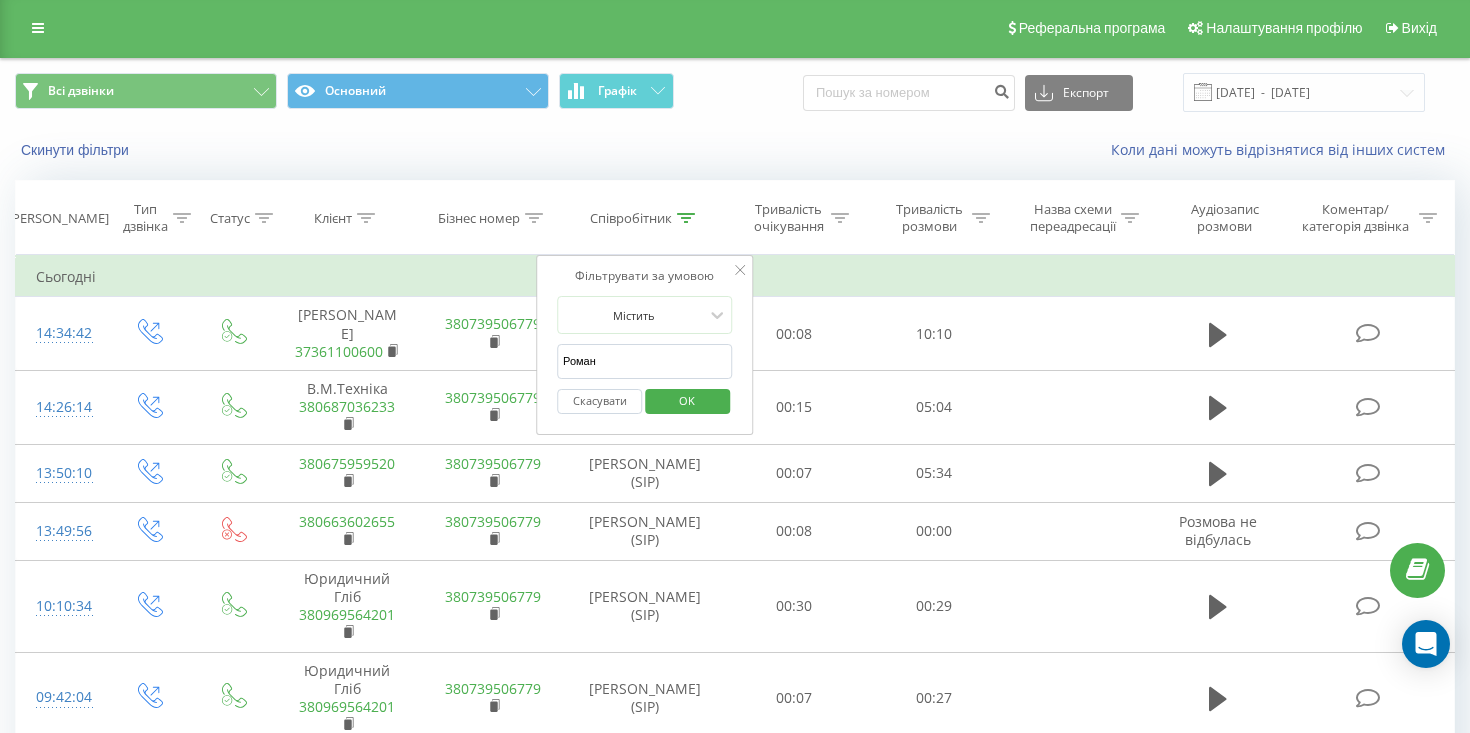 click on "OK" at bounding box center [687, 401] 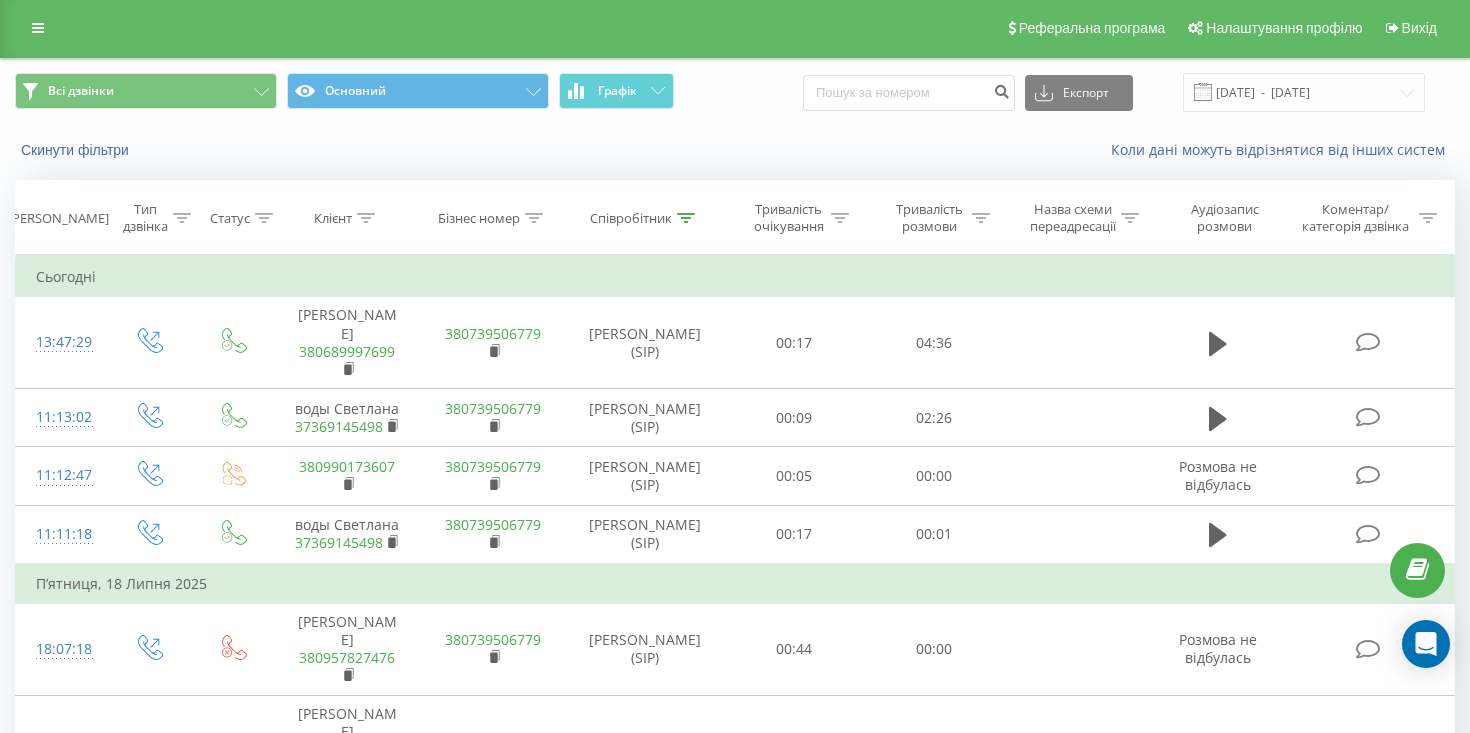 click at bounding box center [686, 218] 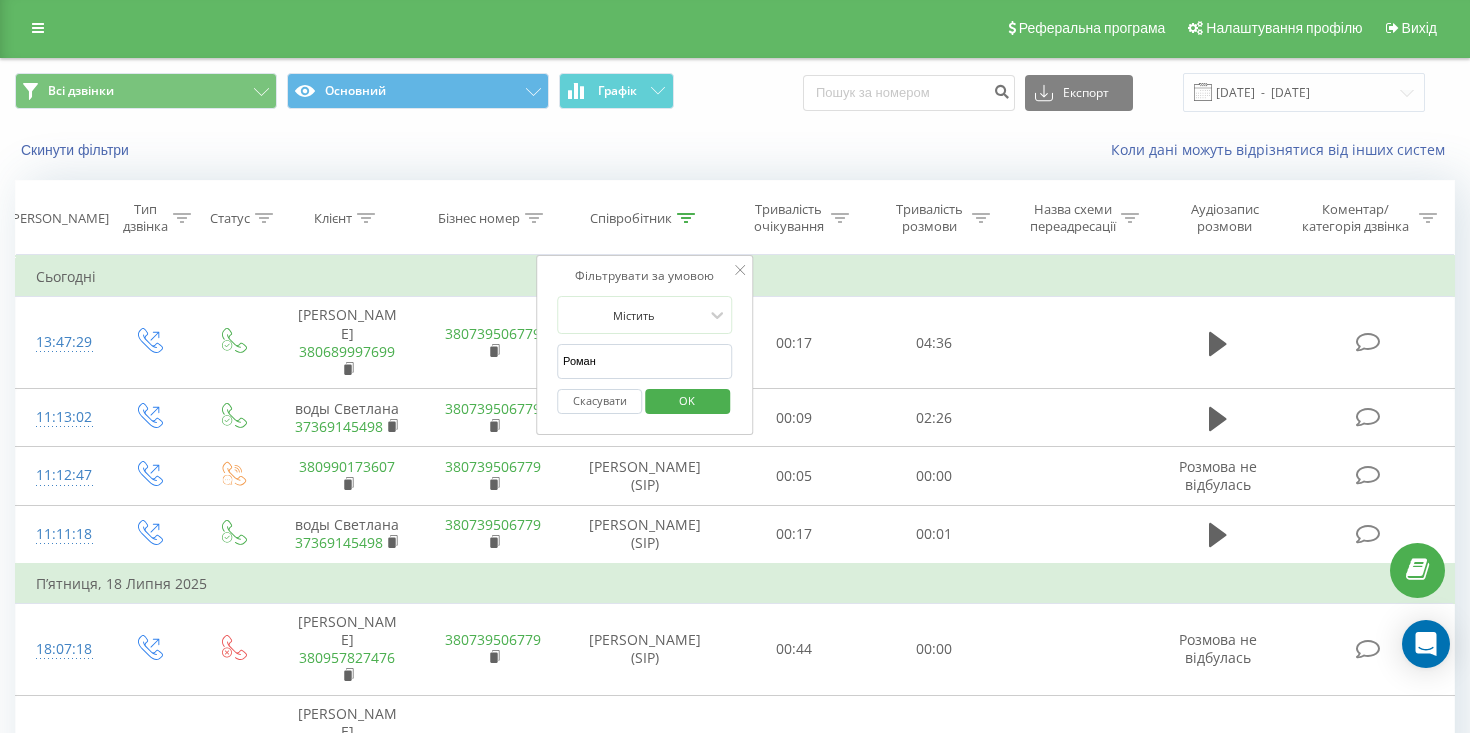 click on "Роман" at bounding box center (645, 361) 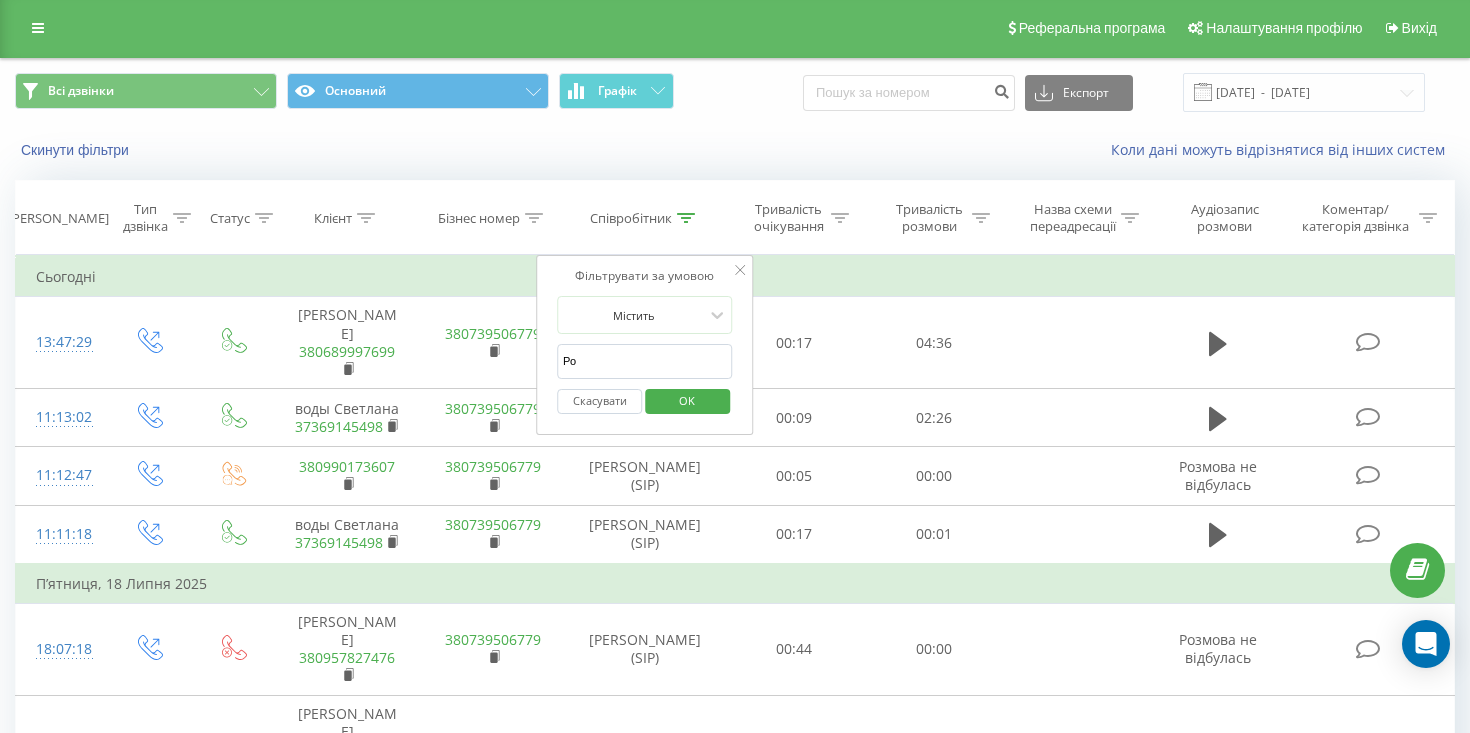 type on "Р" 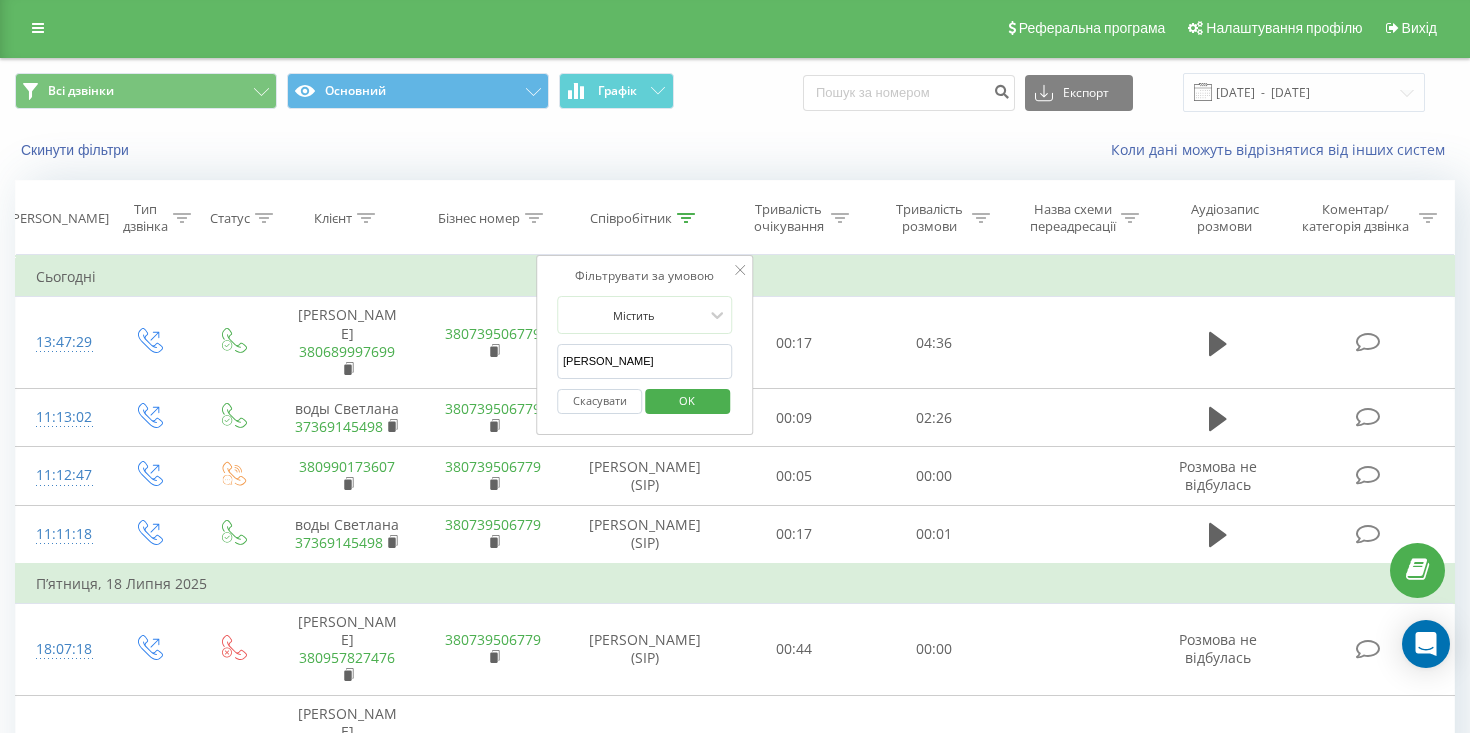 click on "OK" at bounding box center [687, 401] 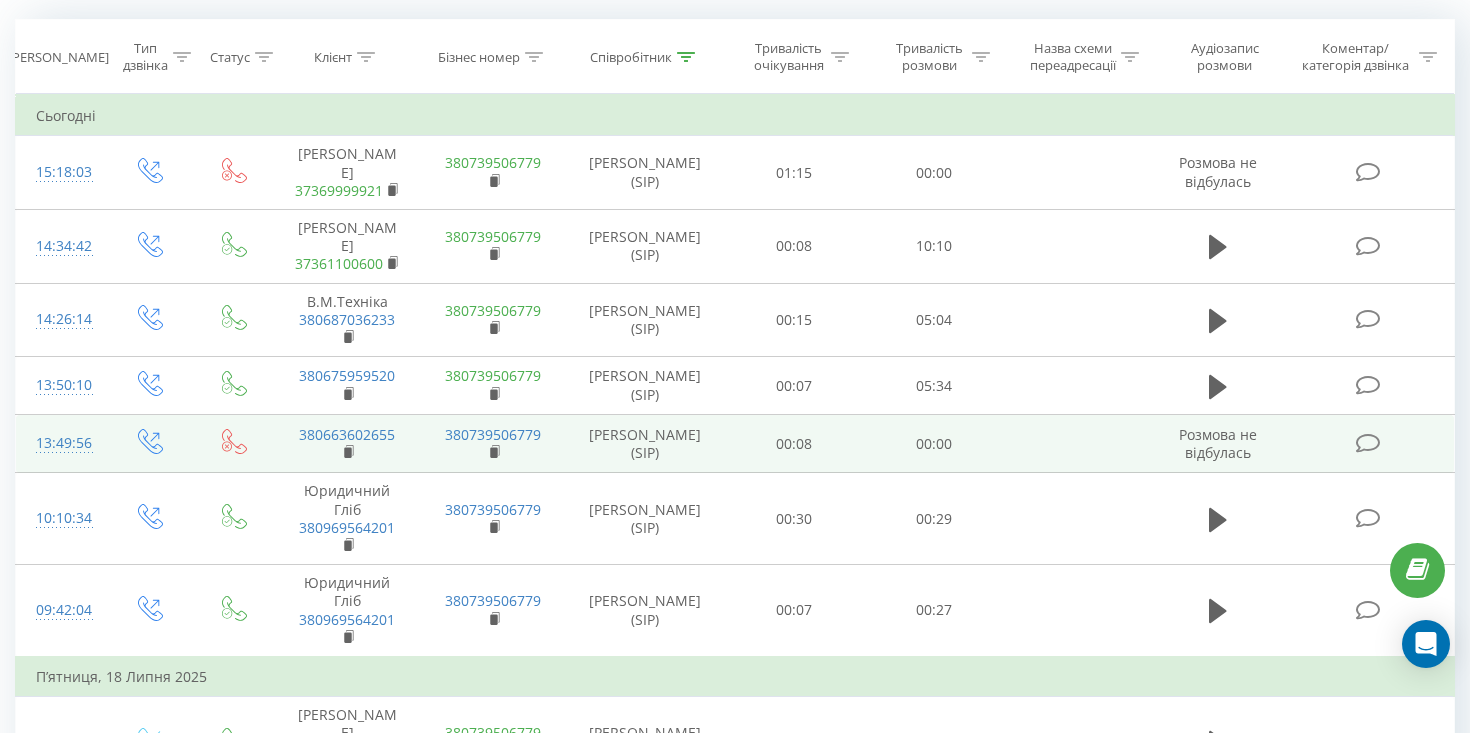 scroll, scrollTop: 146, scrollLeft: 0, axis: vertical 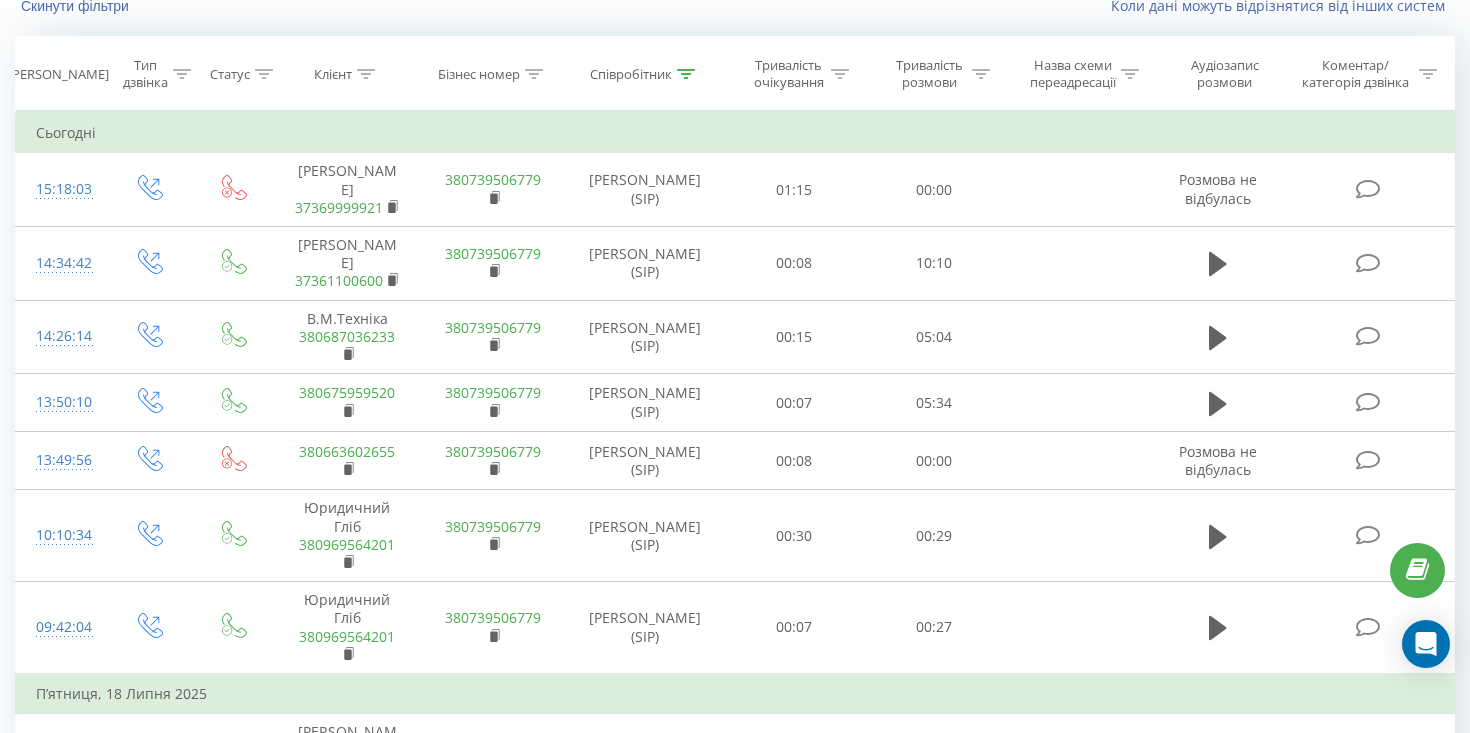 click 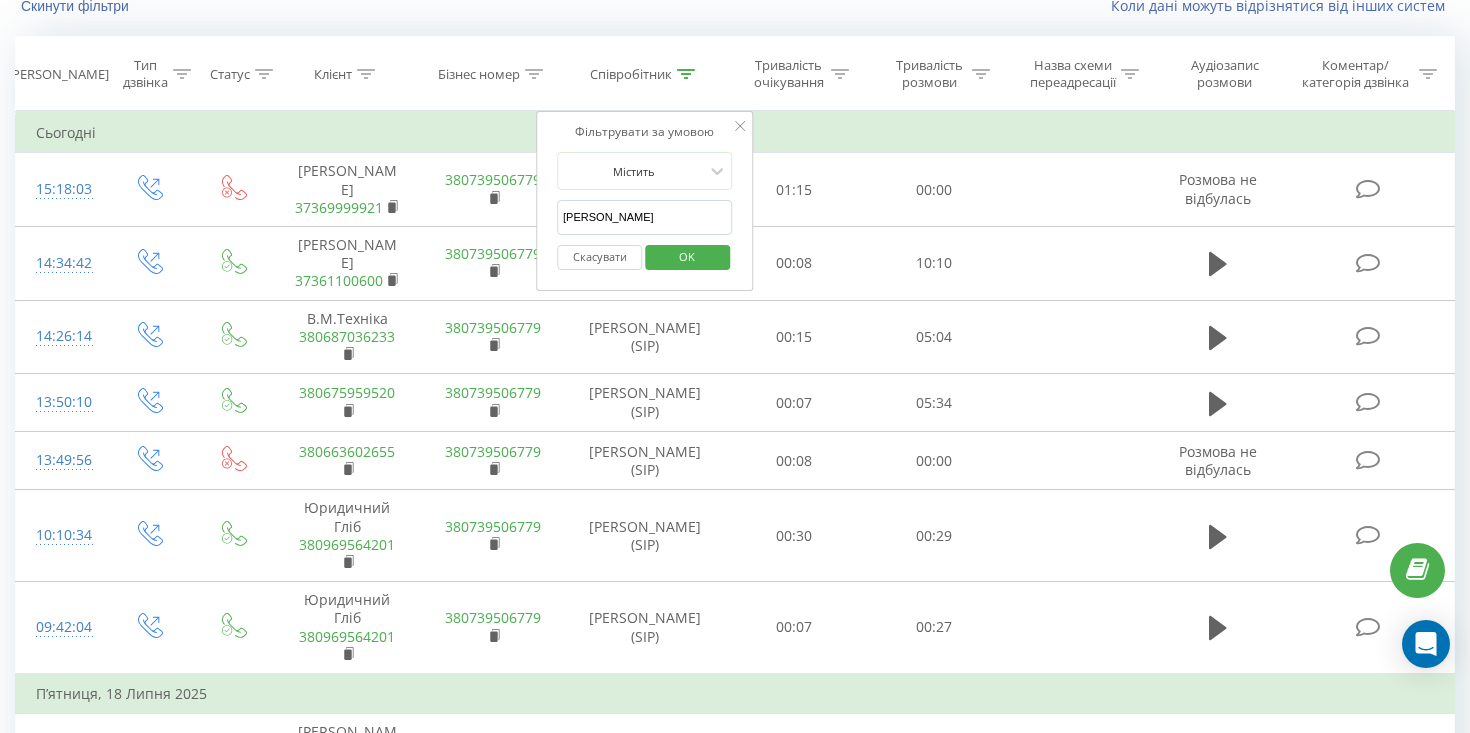 click on "Максим" at bounding box center [645, 217] 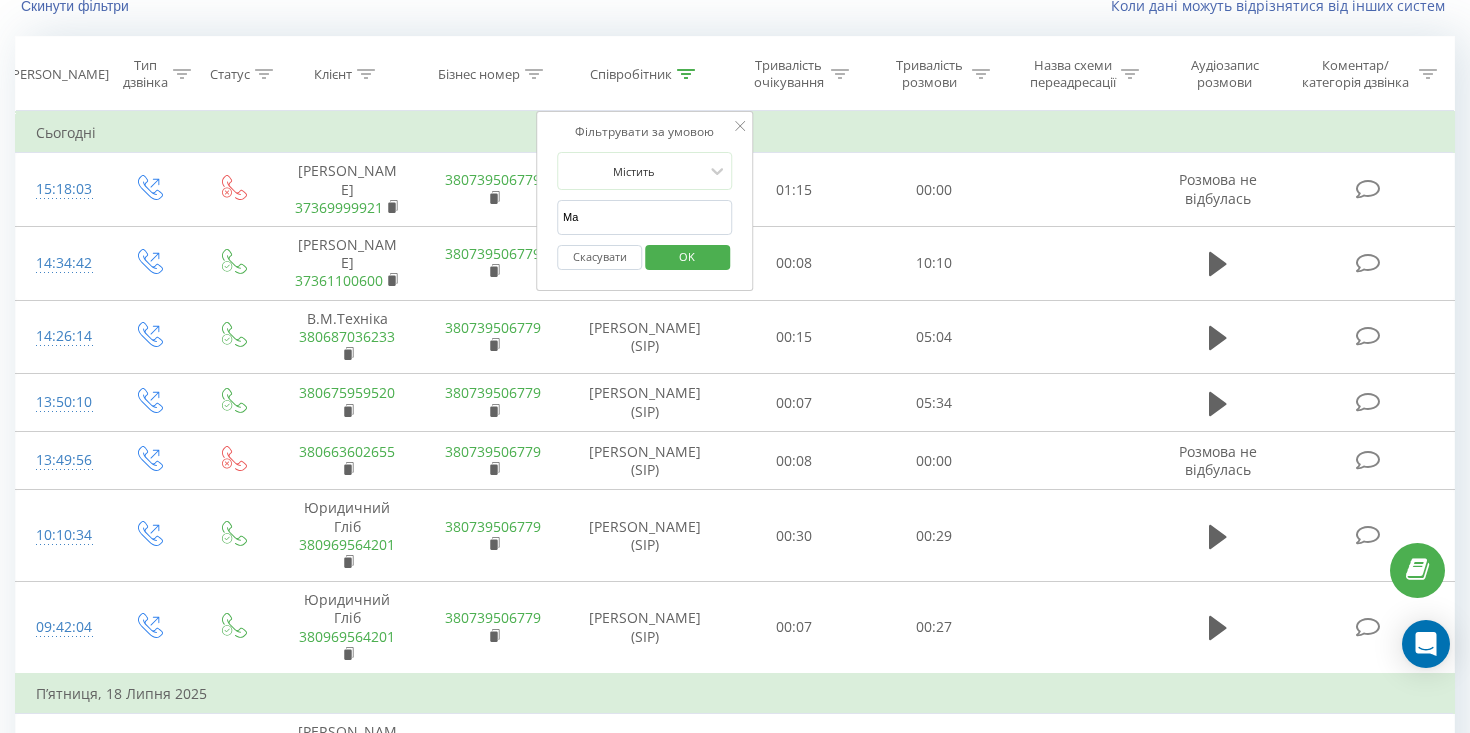 type on "М" 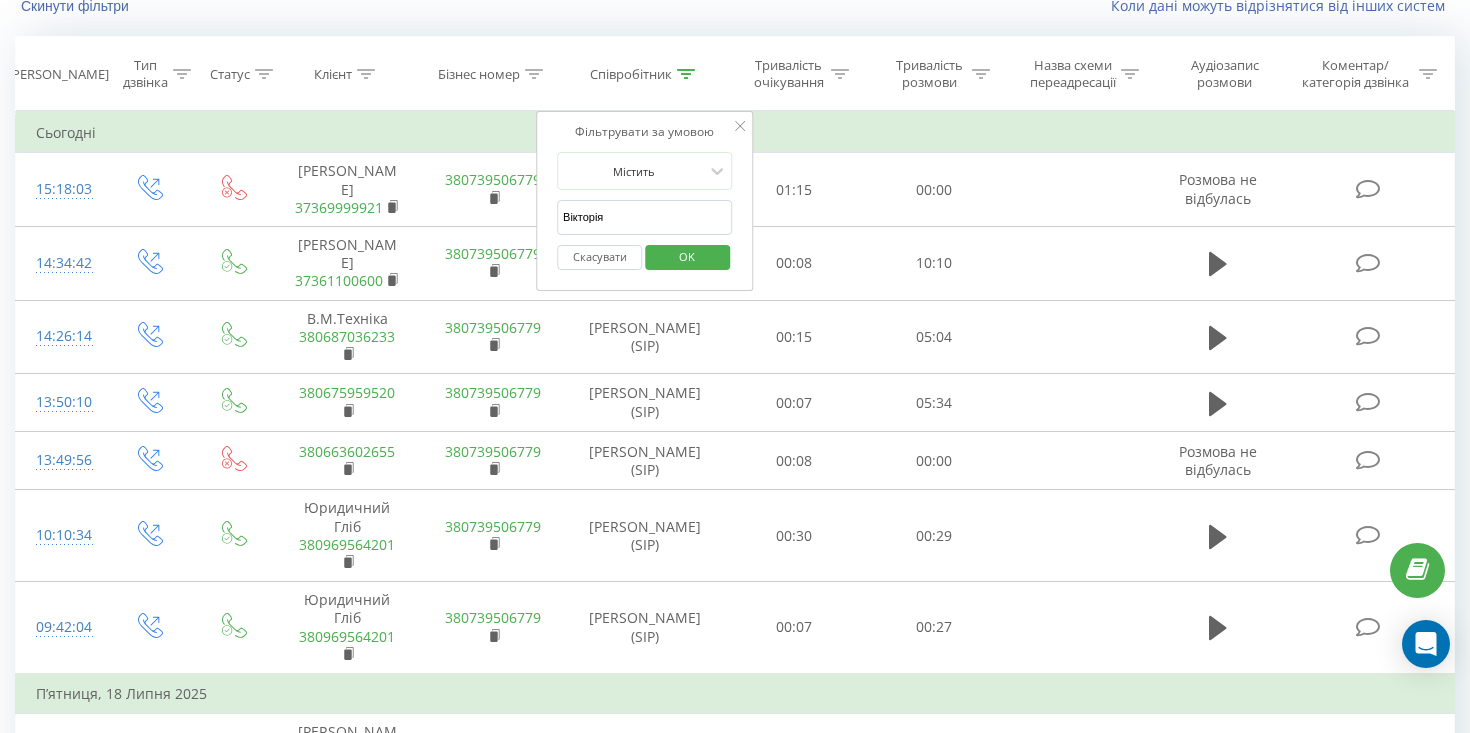 click on "OK" at bounding box center [687, 257] 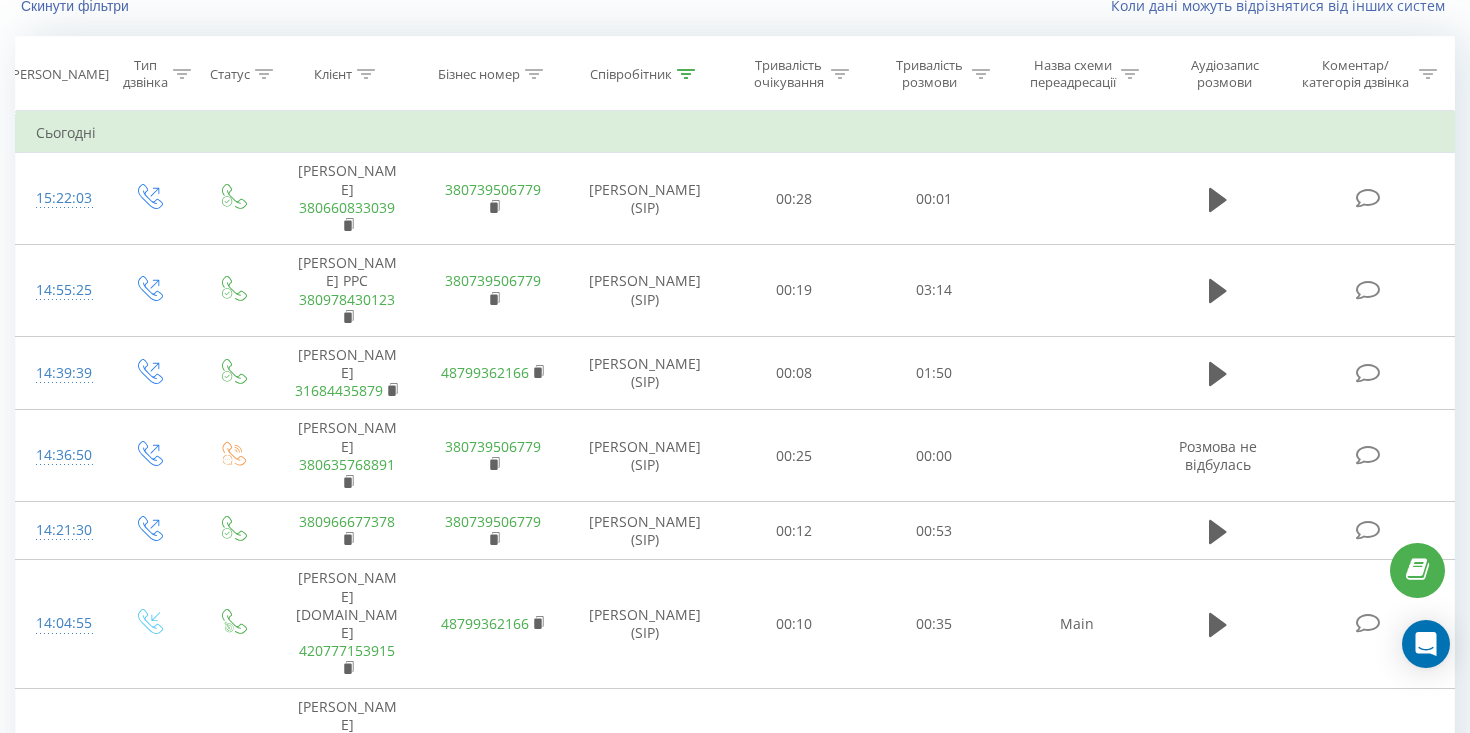 click 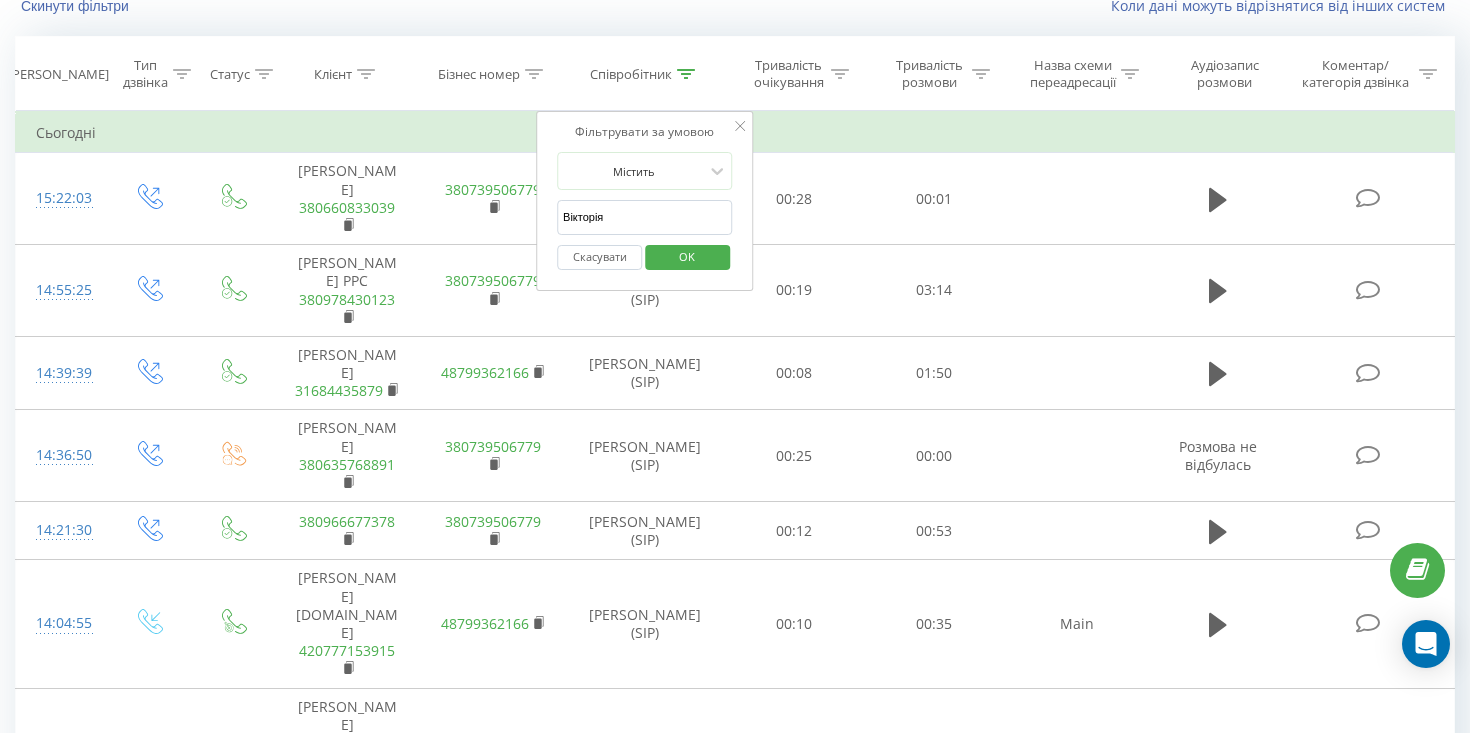 click on "Вікторія" at bounding box center (645, 217) 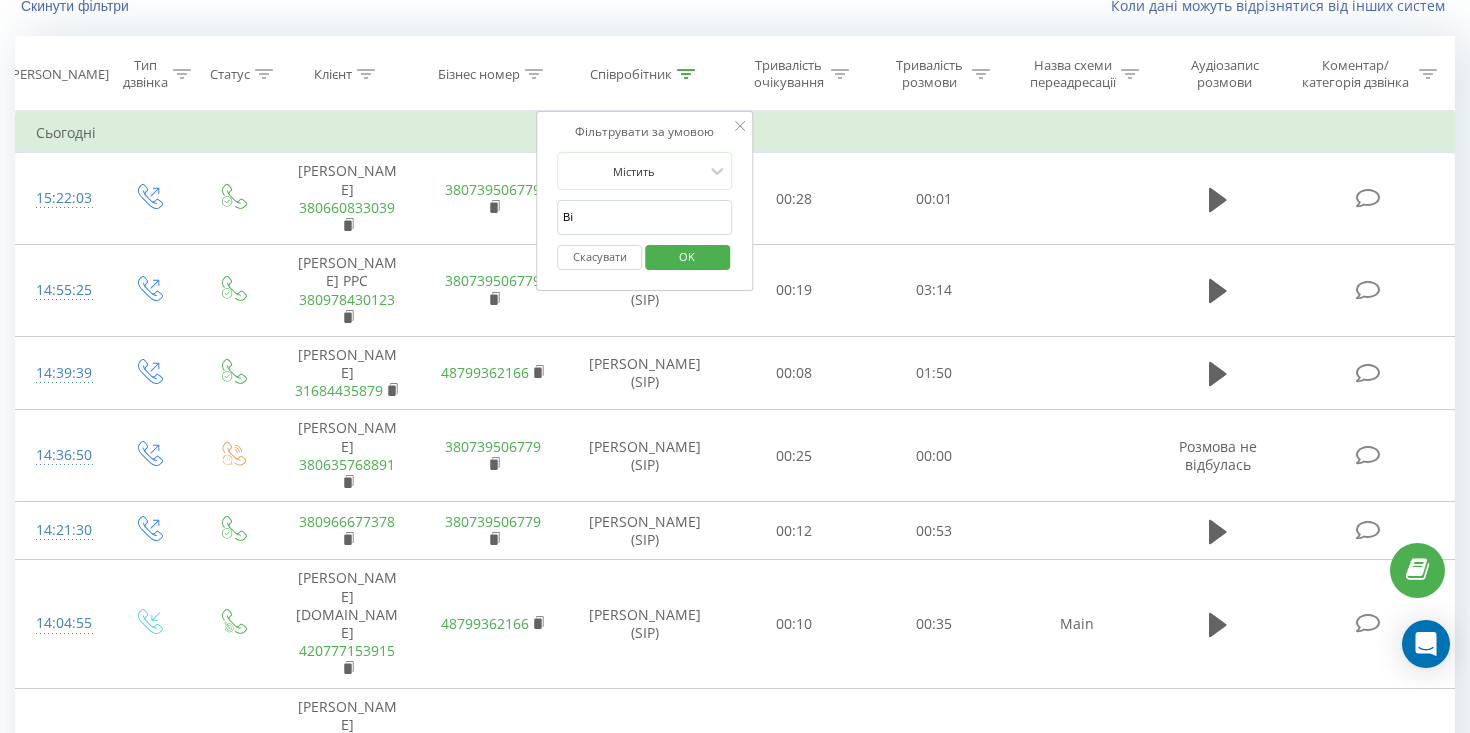 type on "В" 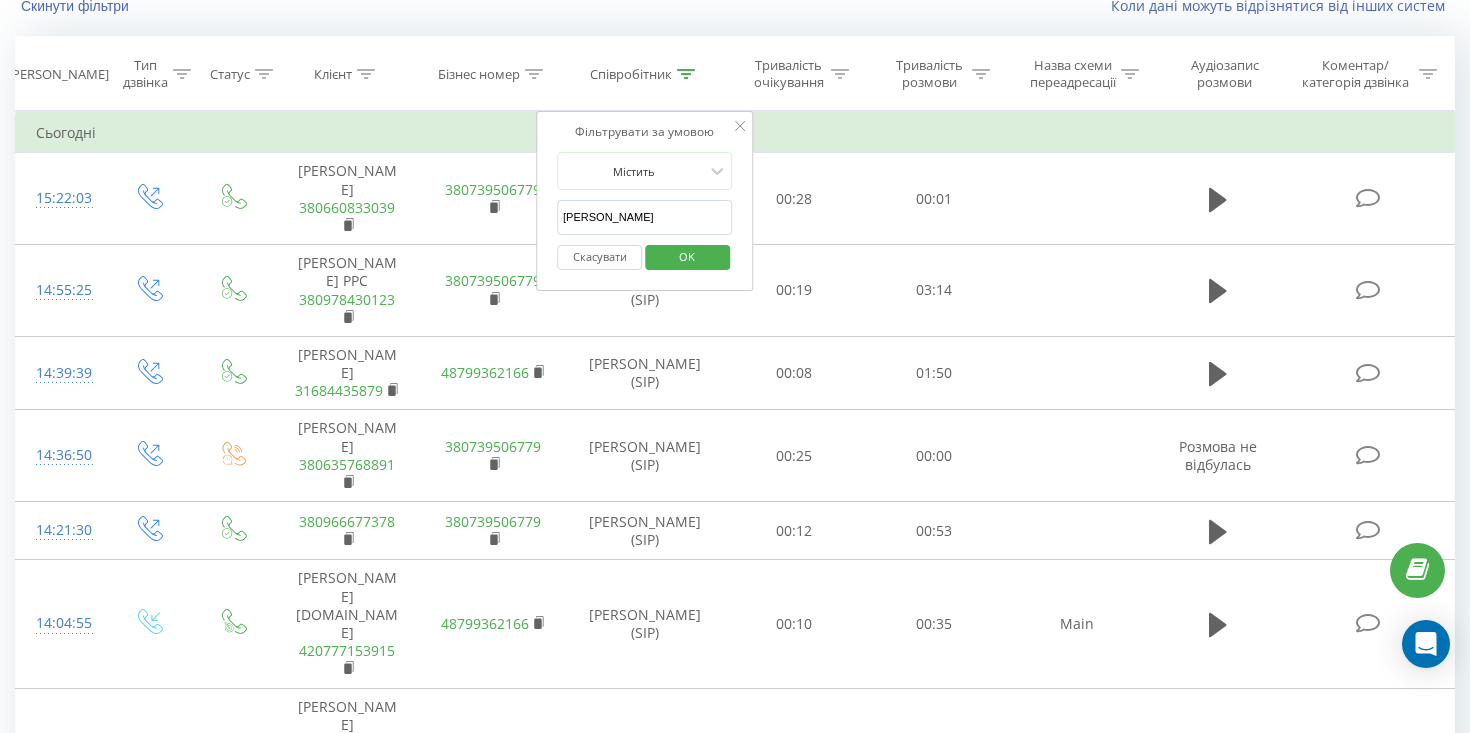 type on "Елєонора" 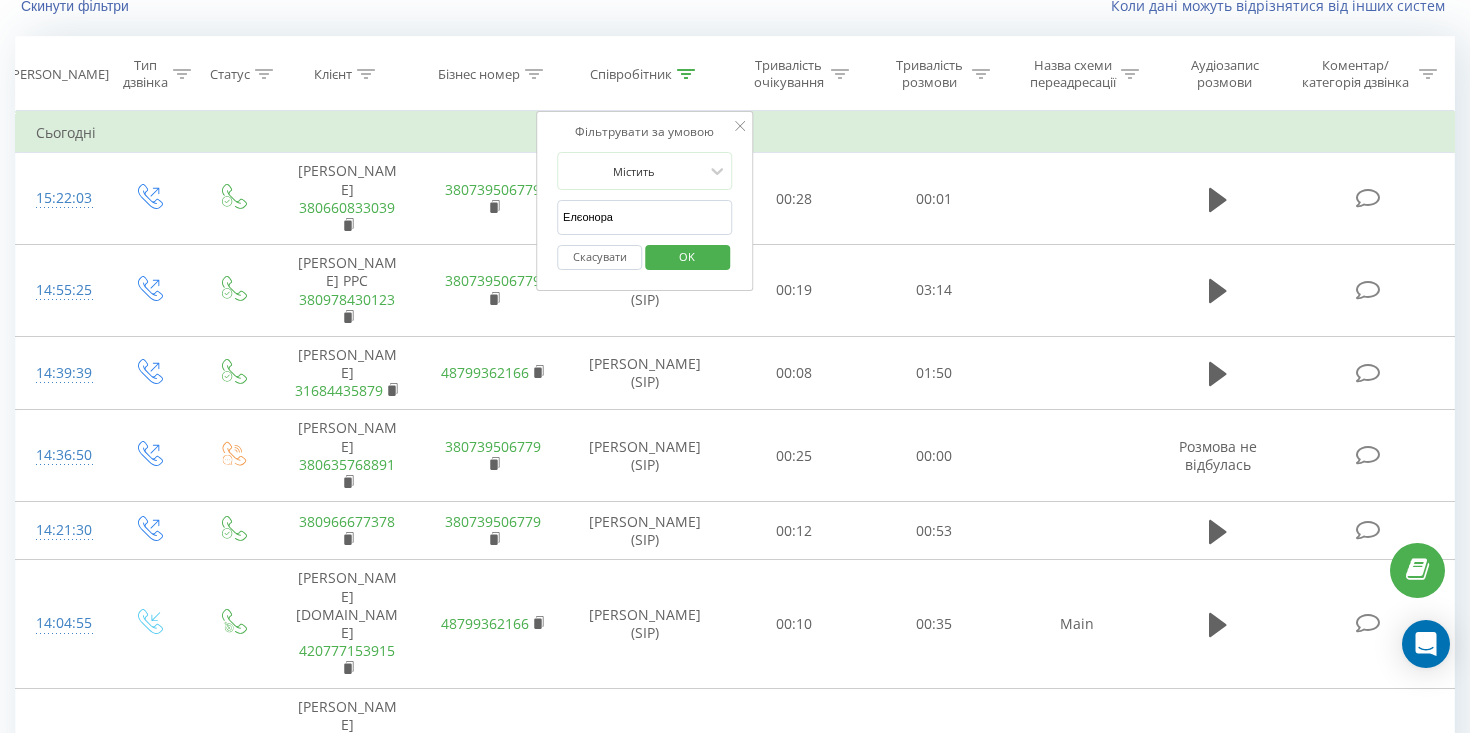click on "OK" at bounding box center [687, 257] 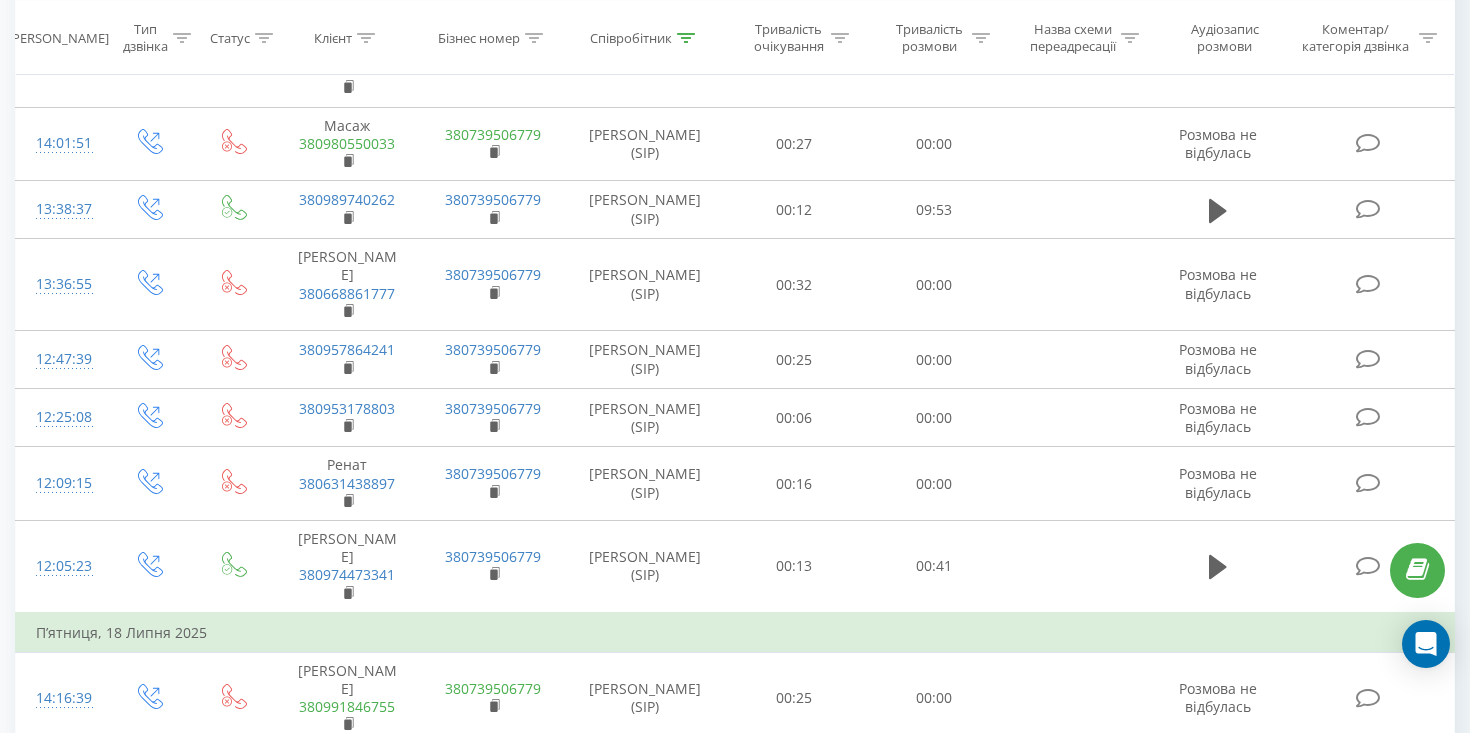 scroll, scrollTop: 444, scrollLeft: 0, axis: vertical 